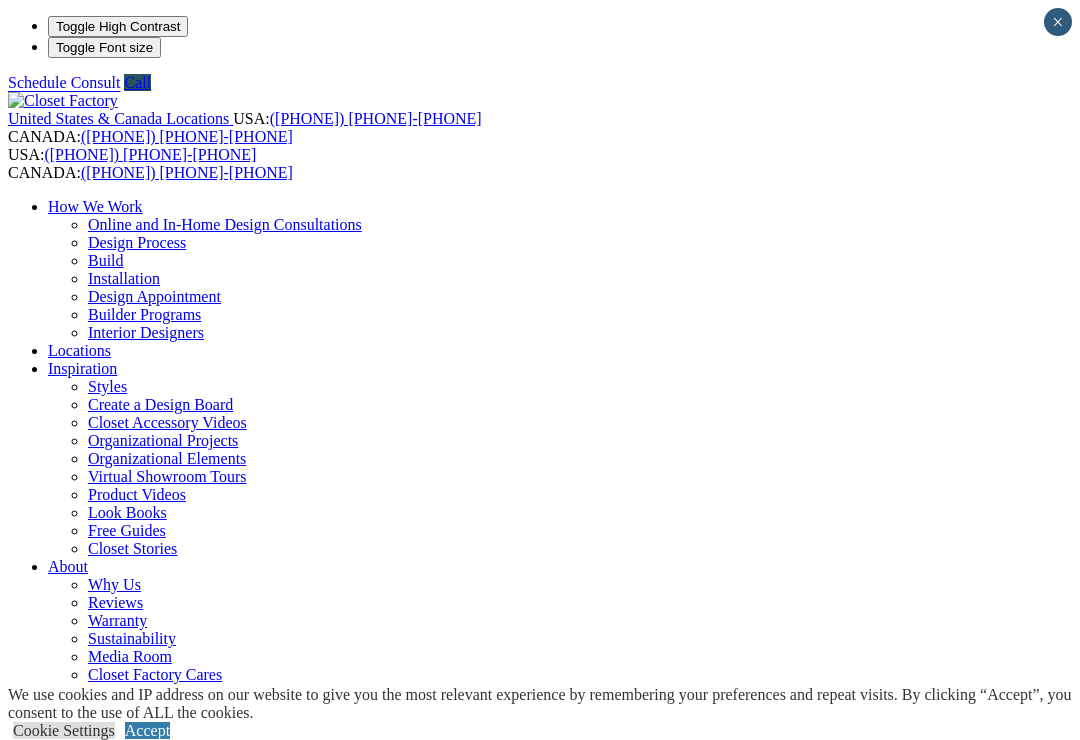 scroll, scrollTop: 0, scrollLeft: 0, axis: both 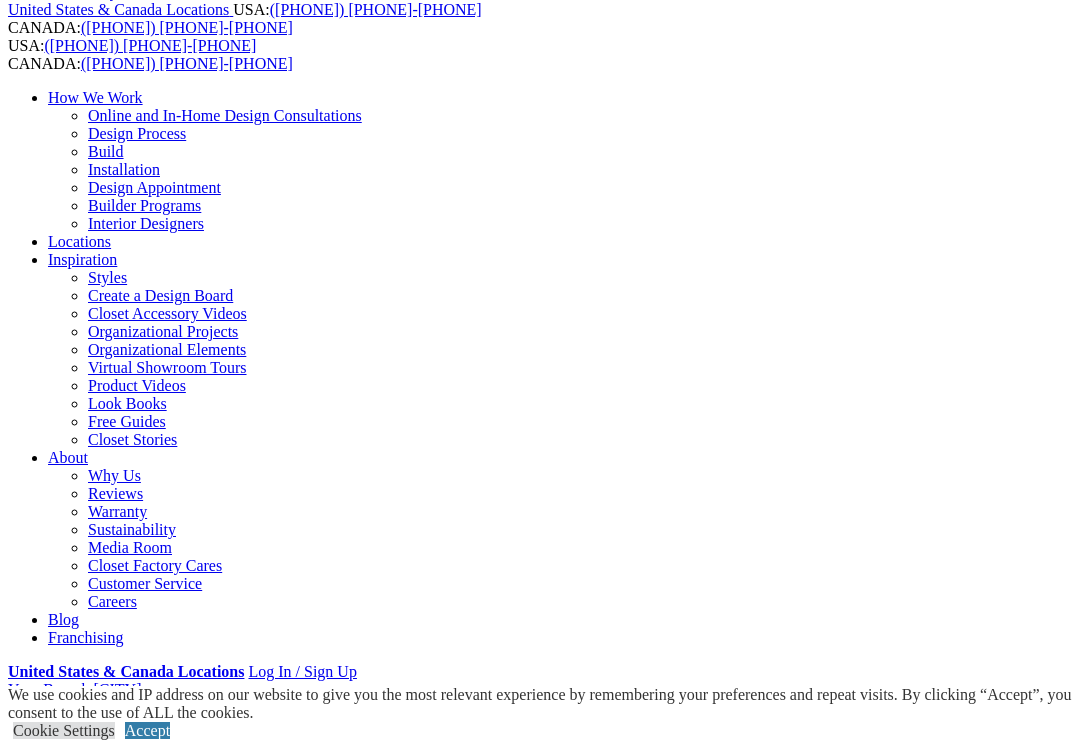 click at bounding box center (16, 1901) 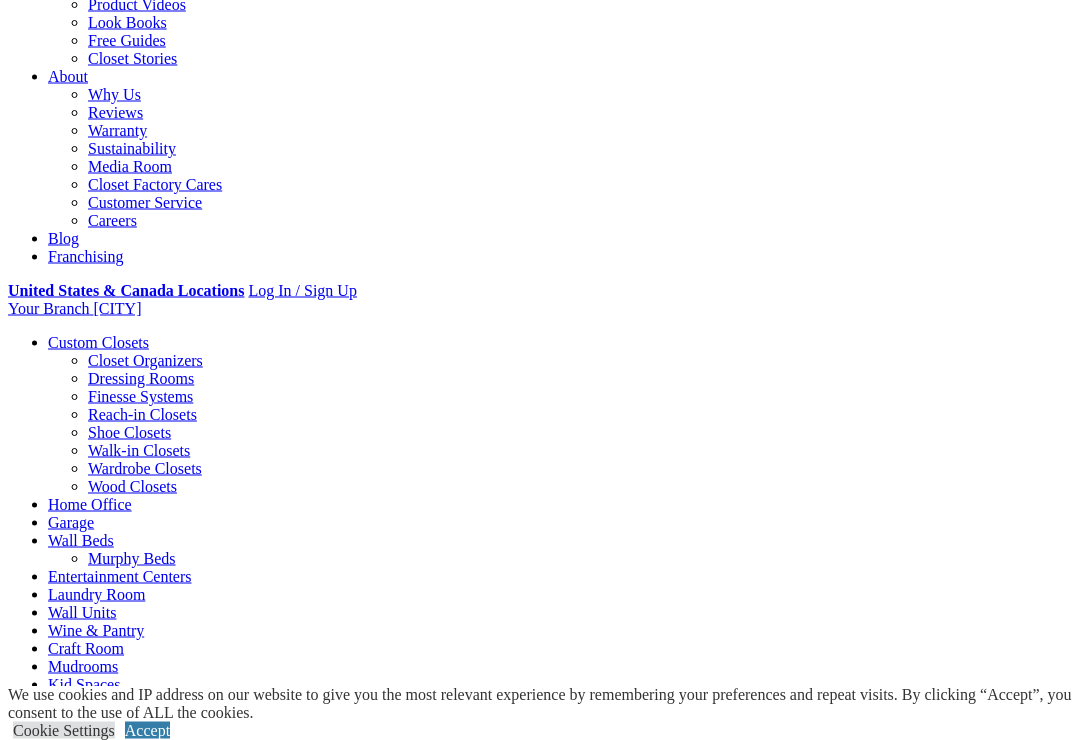 scroll, scrollTop: 491, scrollLeft: 0, axis: vertical 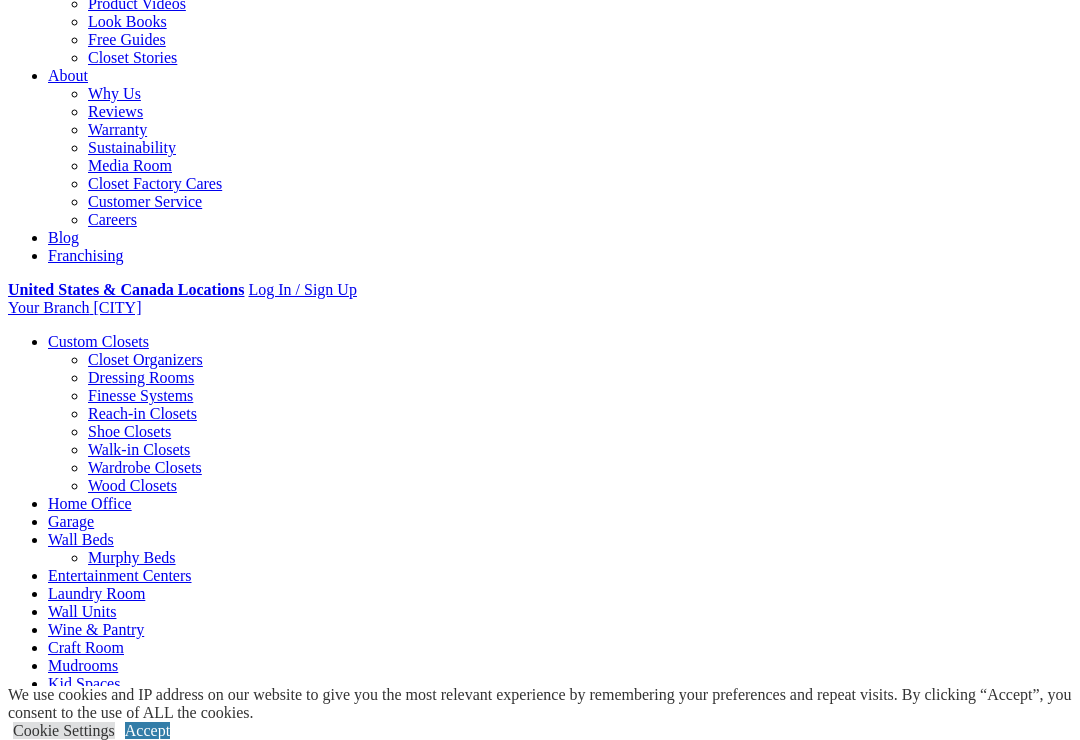 click on "Cookie Settings" at bounding box center [64, 730] 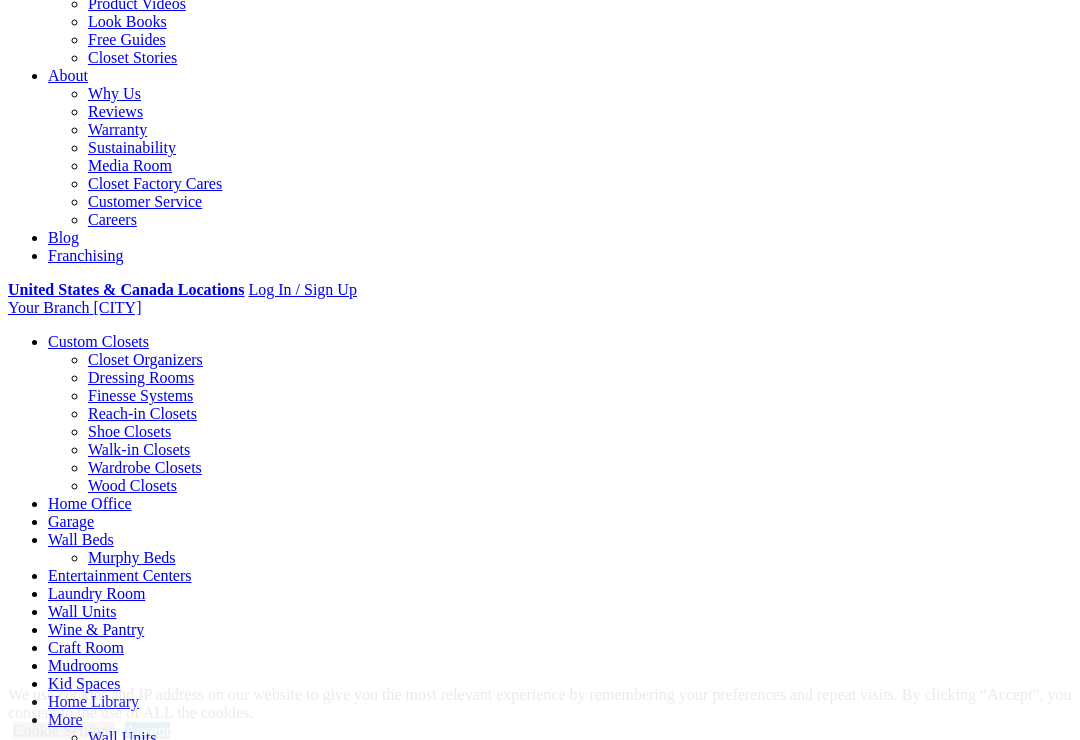 click on "Functional" at bounding box center [66, 49248] 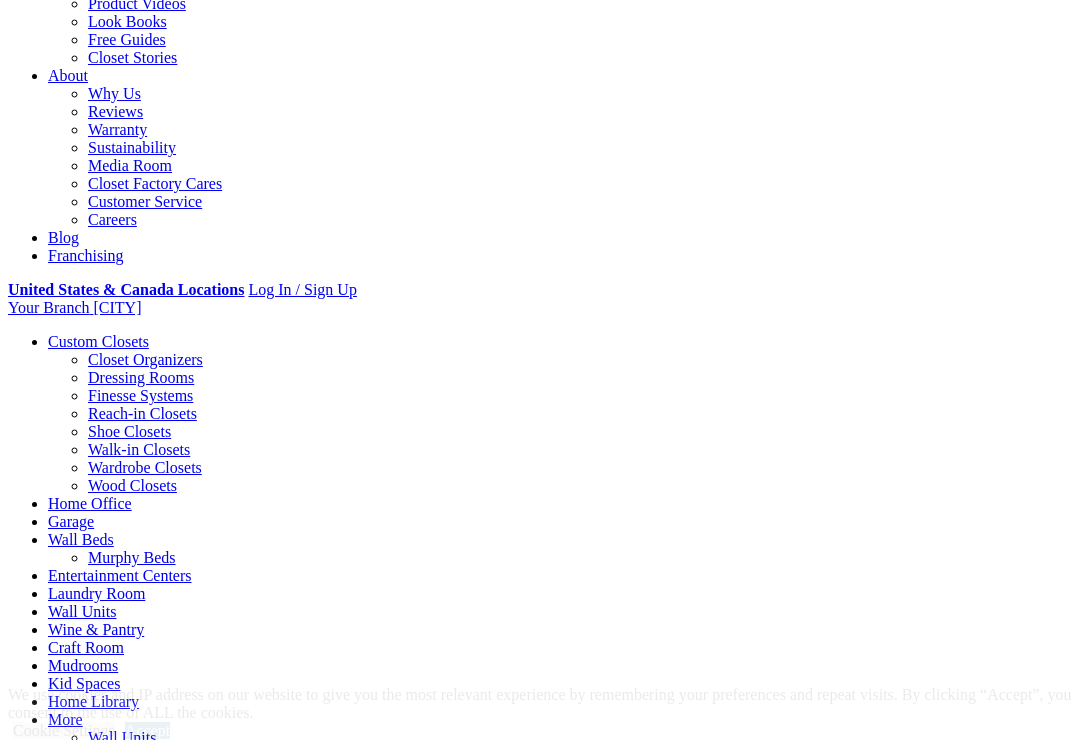 click on "Functional" at bounding box center [66, 49248] 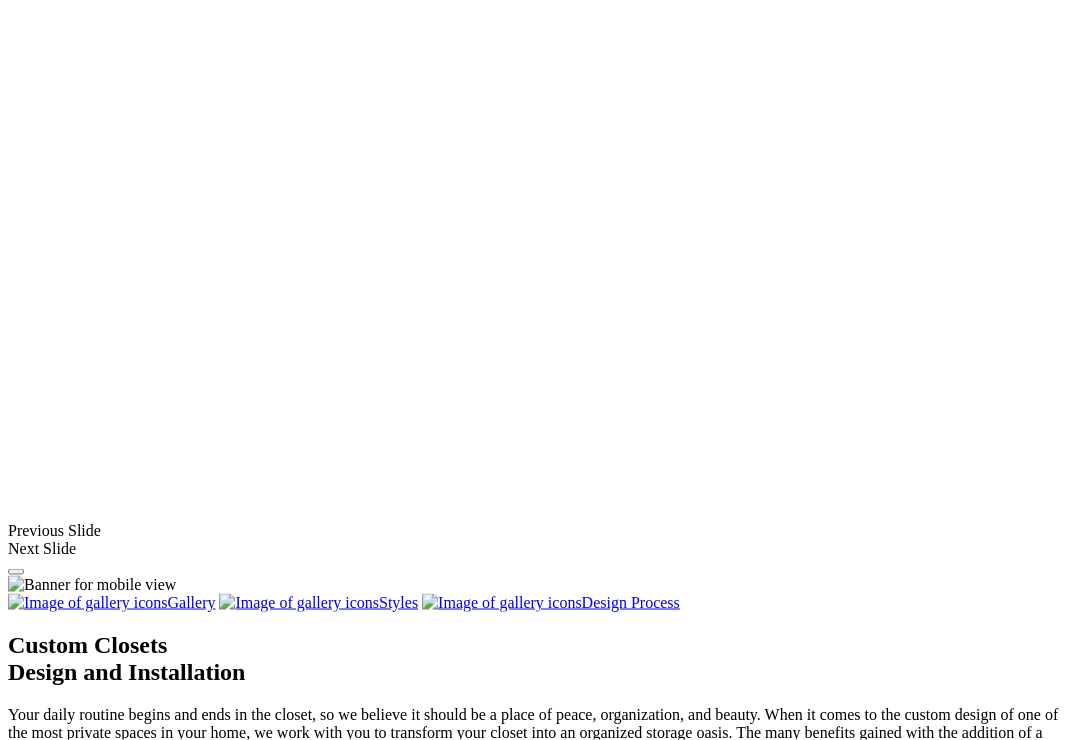 scroll, scrollTop: 1433, scrollLeft: 0, axis: vertical 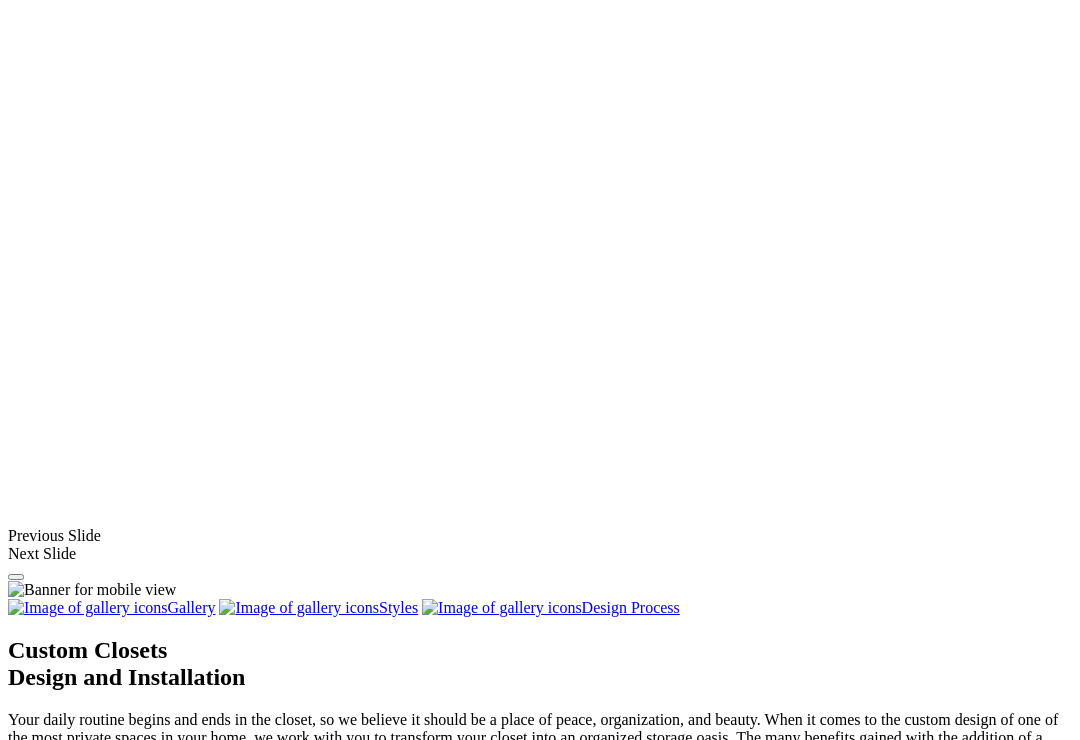 click on "Walk-In" at bounding box center (74, 1928) 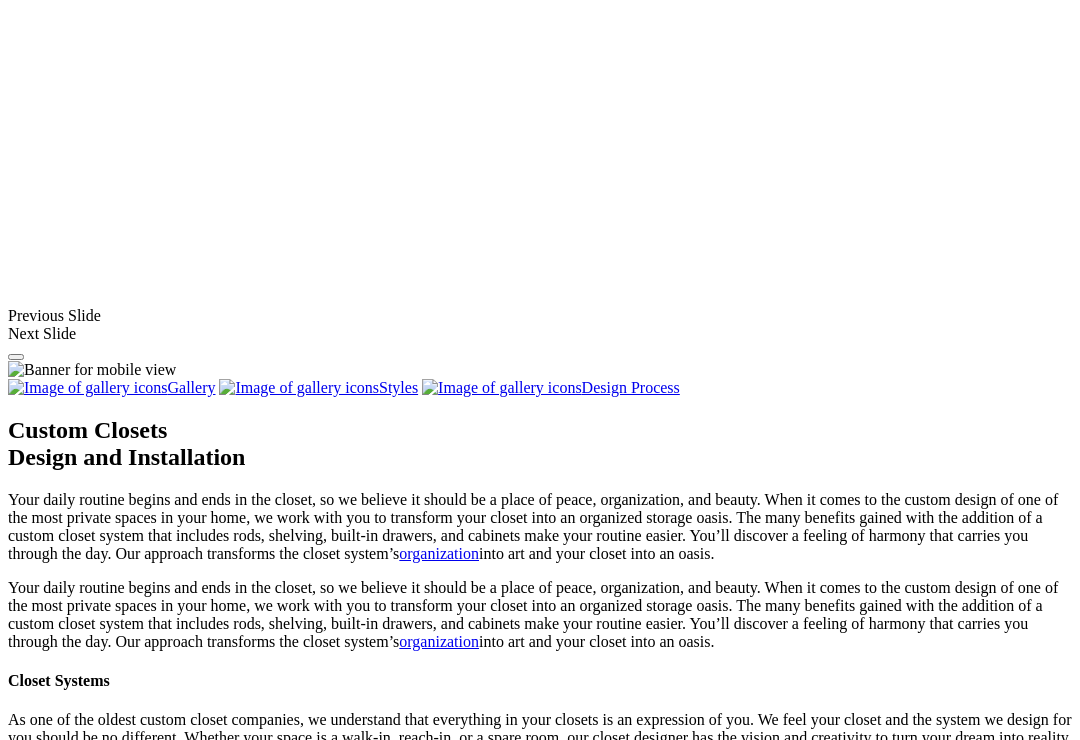 scroll, scrollTop: 1655, scrollLeft: 0, axis: vertical 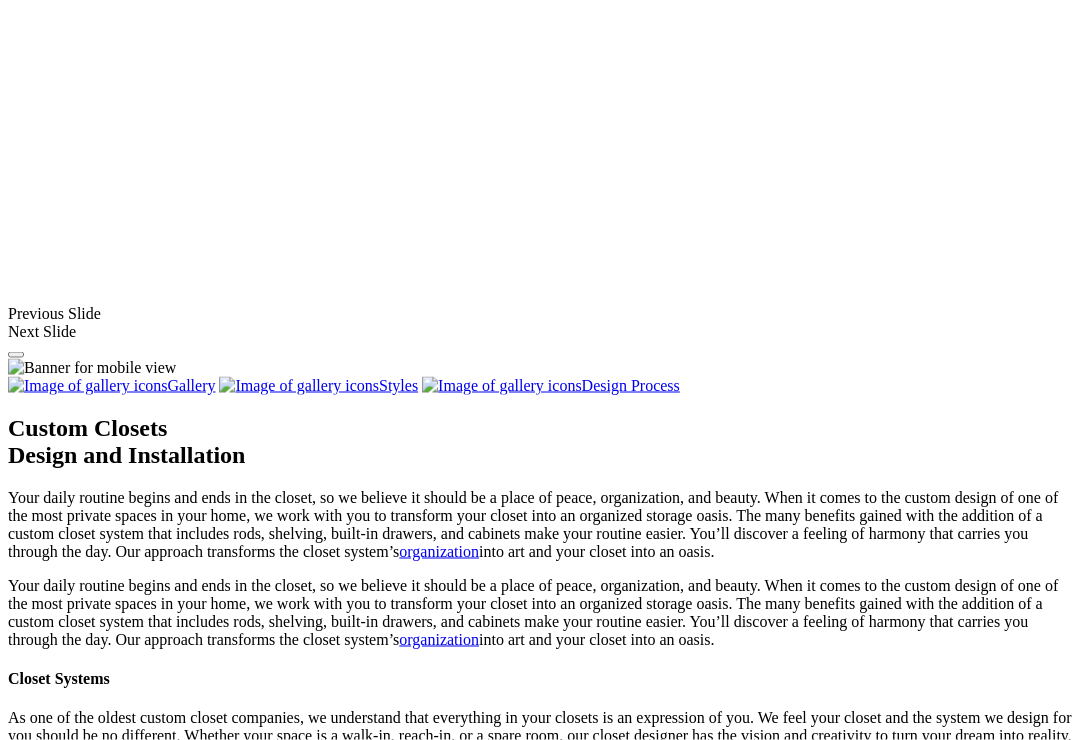 click at bounding box center [120, 1924] 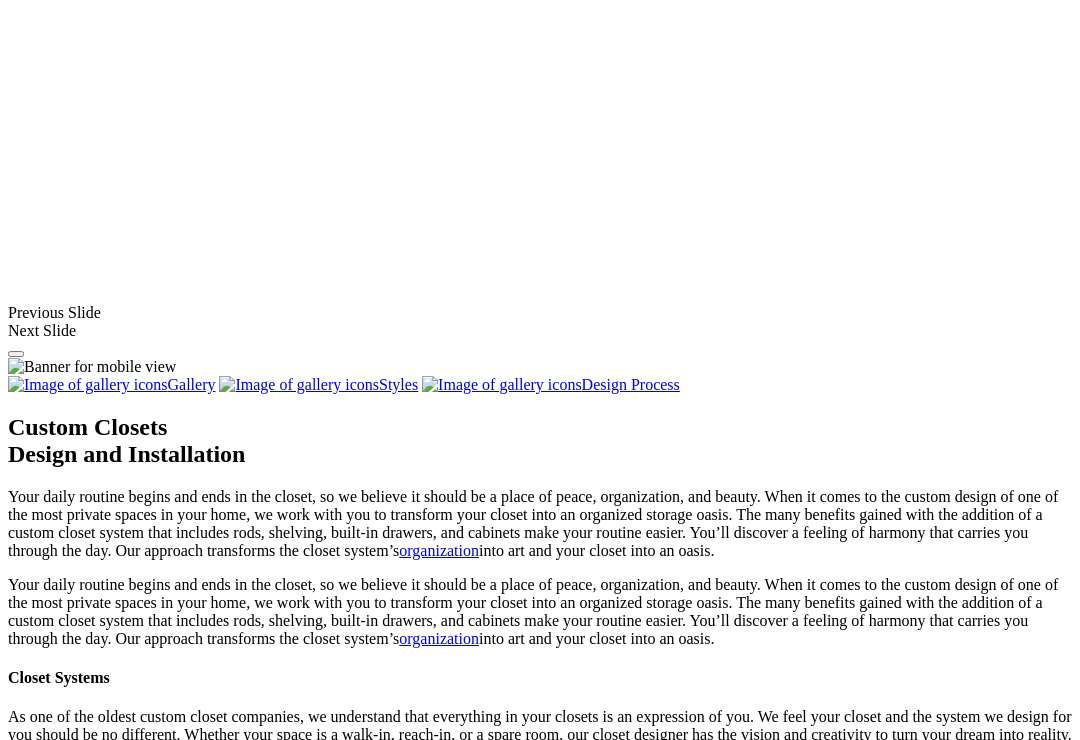 click at bounding box center [8, 48496] 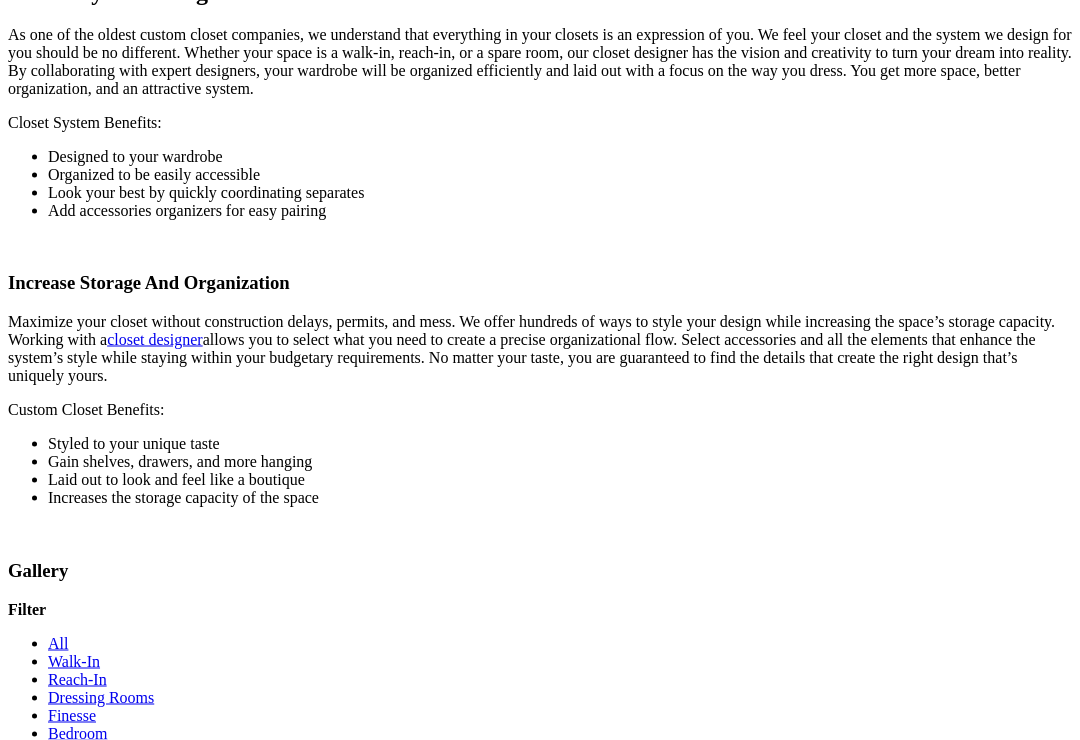 scroll, scrollTop: 2701, scrollLeft: 0, axis: vertical 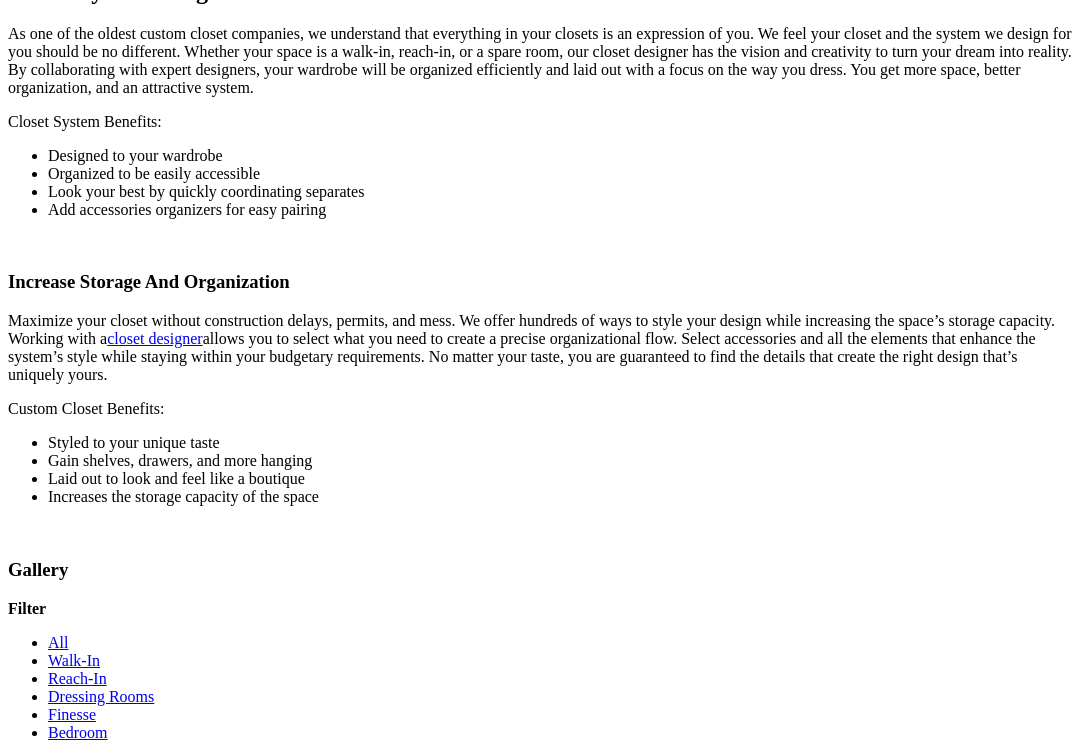 click on "School’s out. The kids are home. And suddenly... so is everything they own. 😅  From swimsuits to sidewalk chalk, keeping your home organized during summer break can feel like a full-time job. But don’t worry — we’ve got a system for that. 🧺🎒🎨  Custom storage solutions from Closet Factory make it easy to keep toys, gear, and summer essentials in their place (even if your kids aren’t). 😉  Because summer should feel like sunshine, not clutter." at bounding box center [478, 1953] 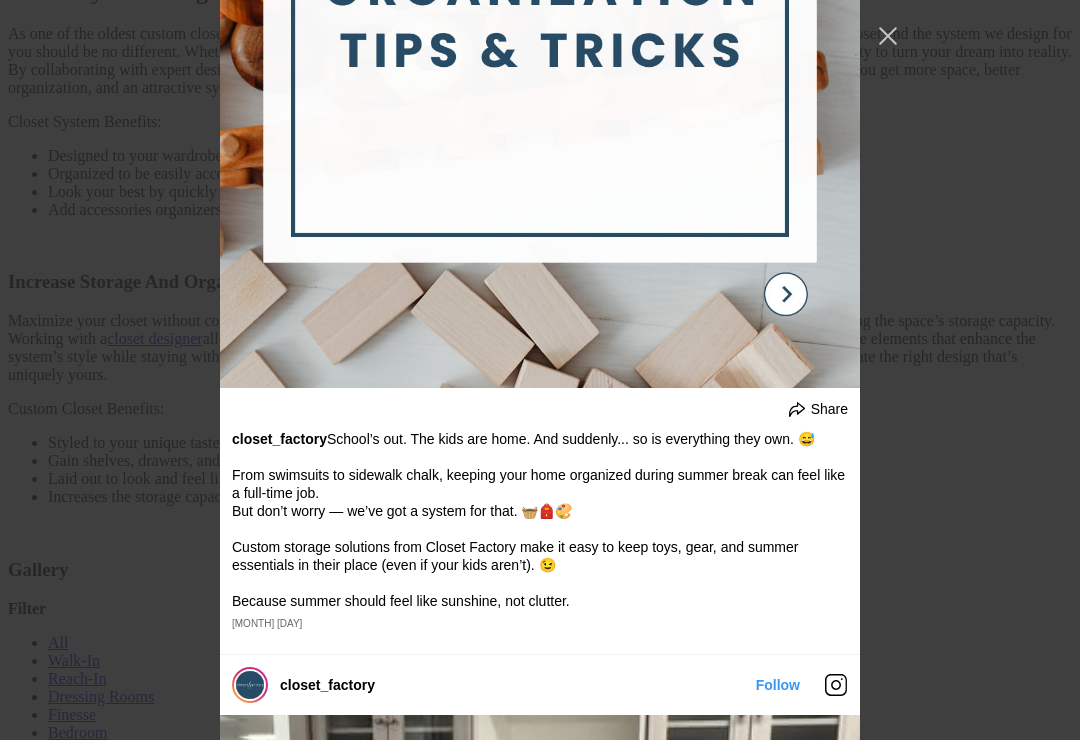 scroll, scrollTop: 2660, scrollLeft: 0, axis: vertical 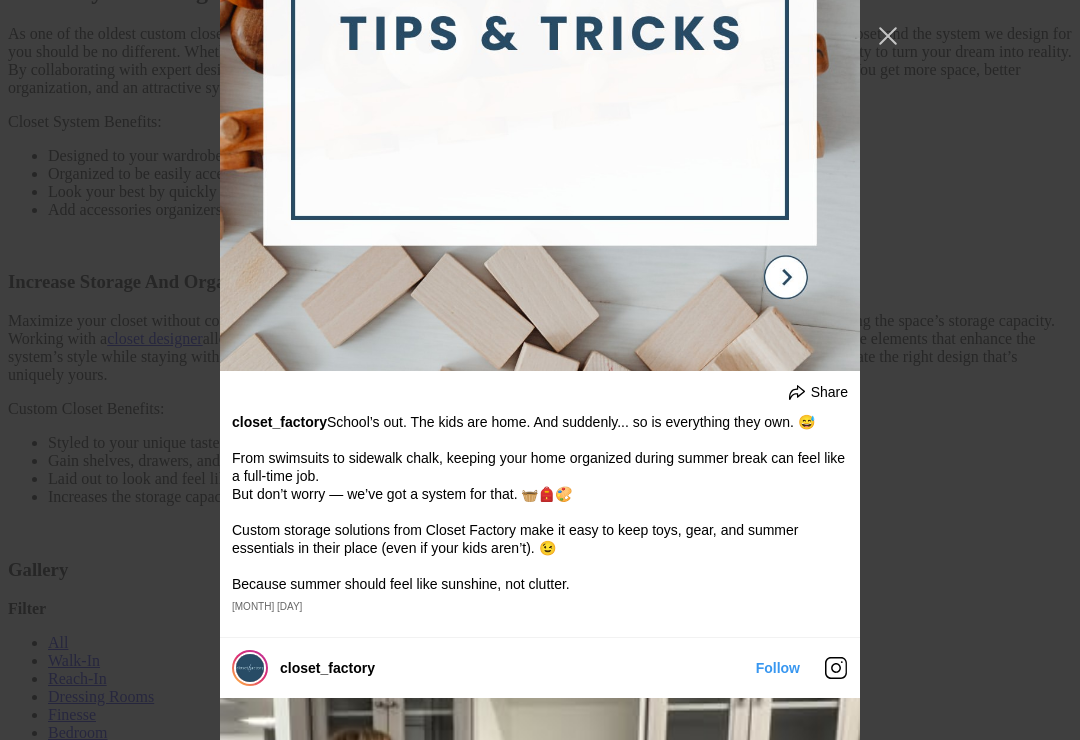 click at bounding box center [540, -29] 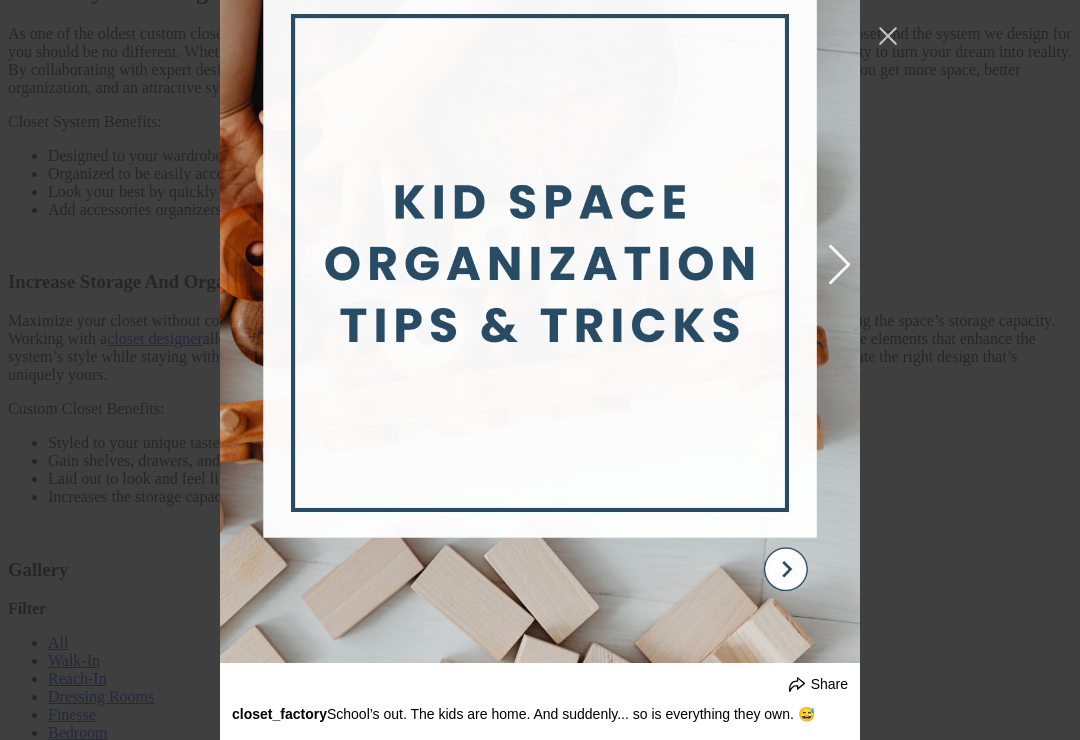 scroll, scrollTop: 2369, scrollLeft: 0, axis: vertical 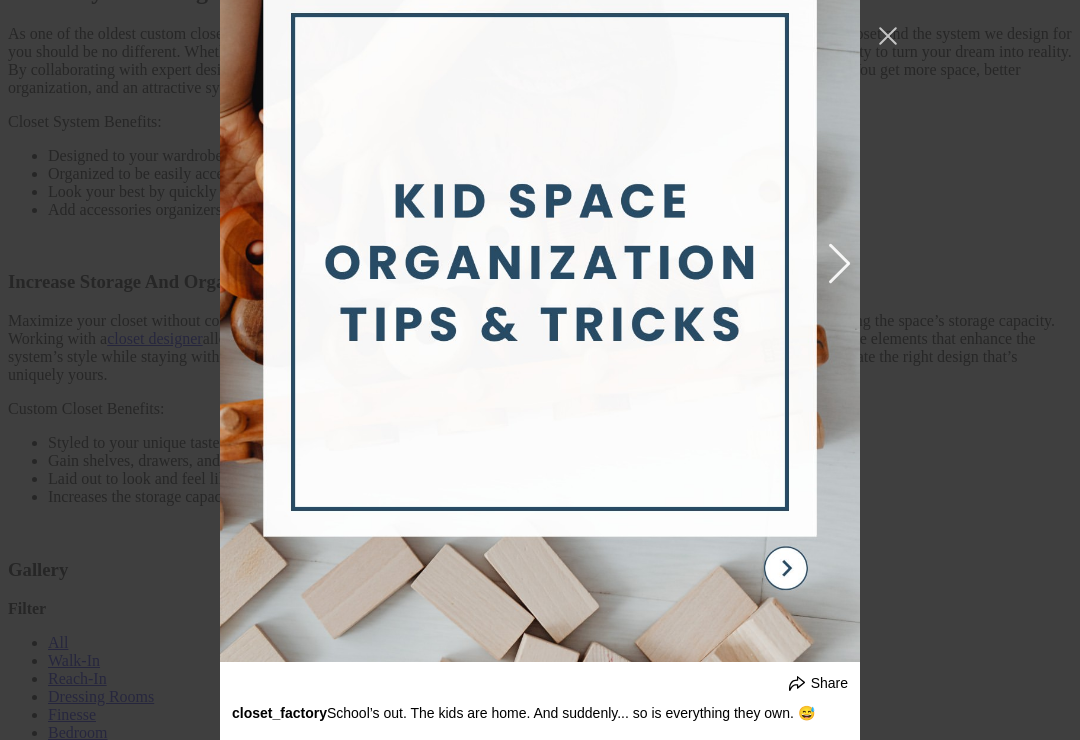 click at bounding box center (836, 262) 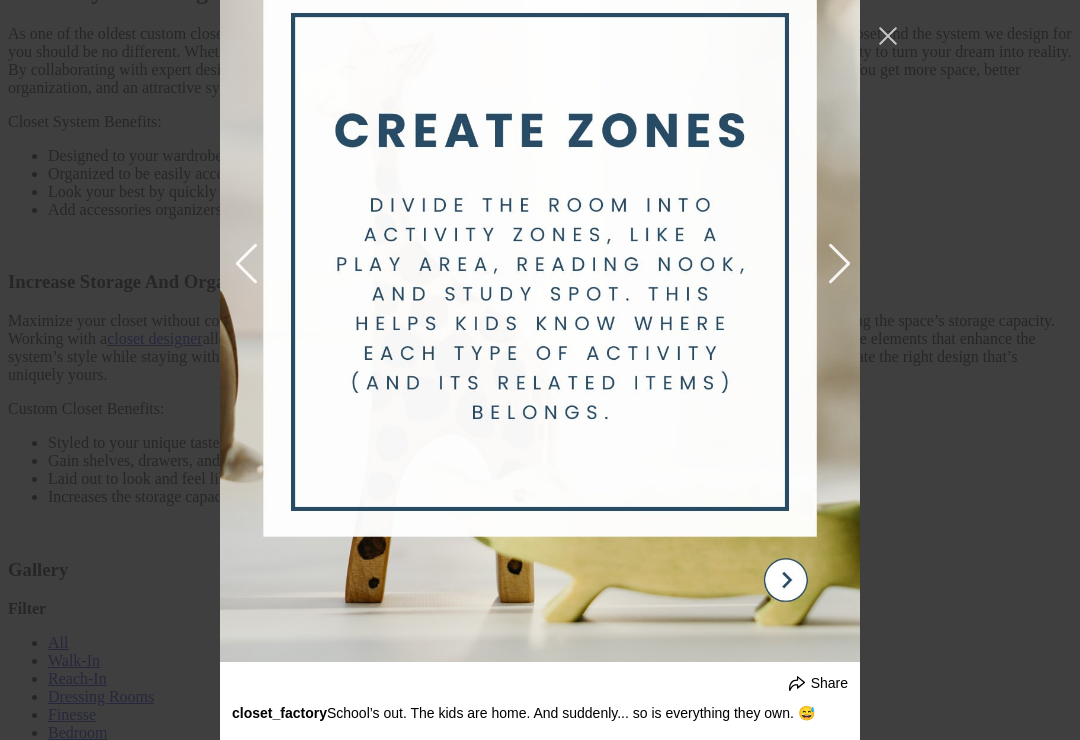 click at bounding box center (540, 262) 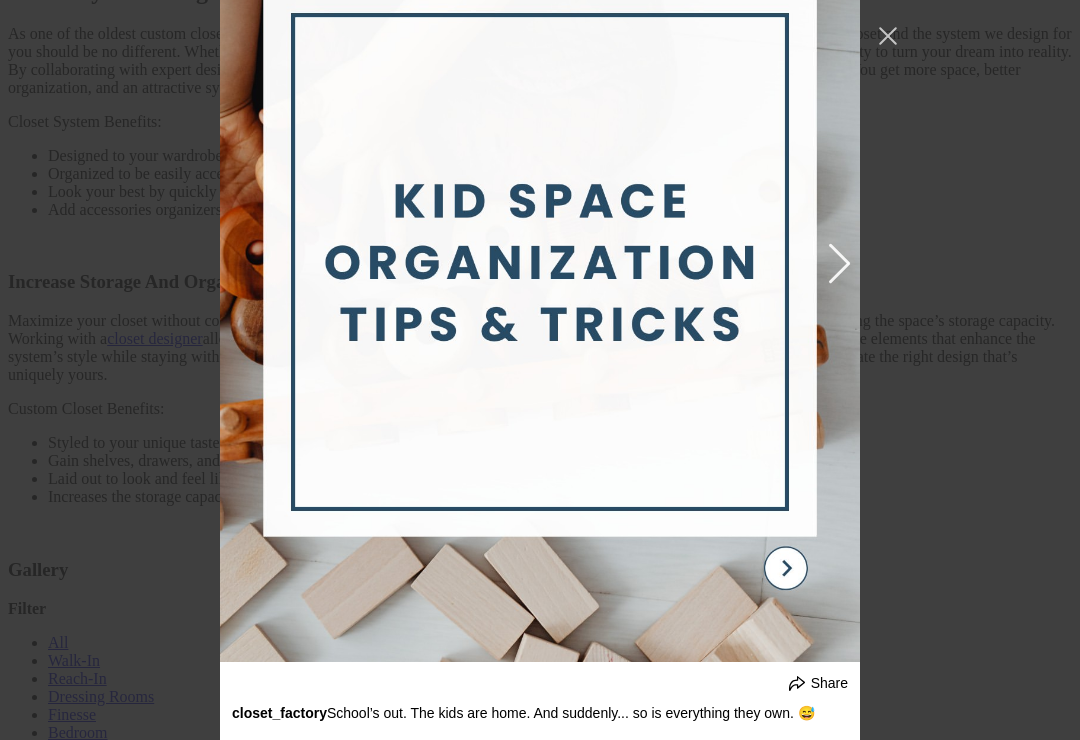 click at bounding box center (836, 262) 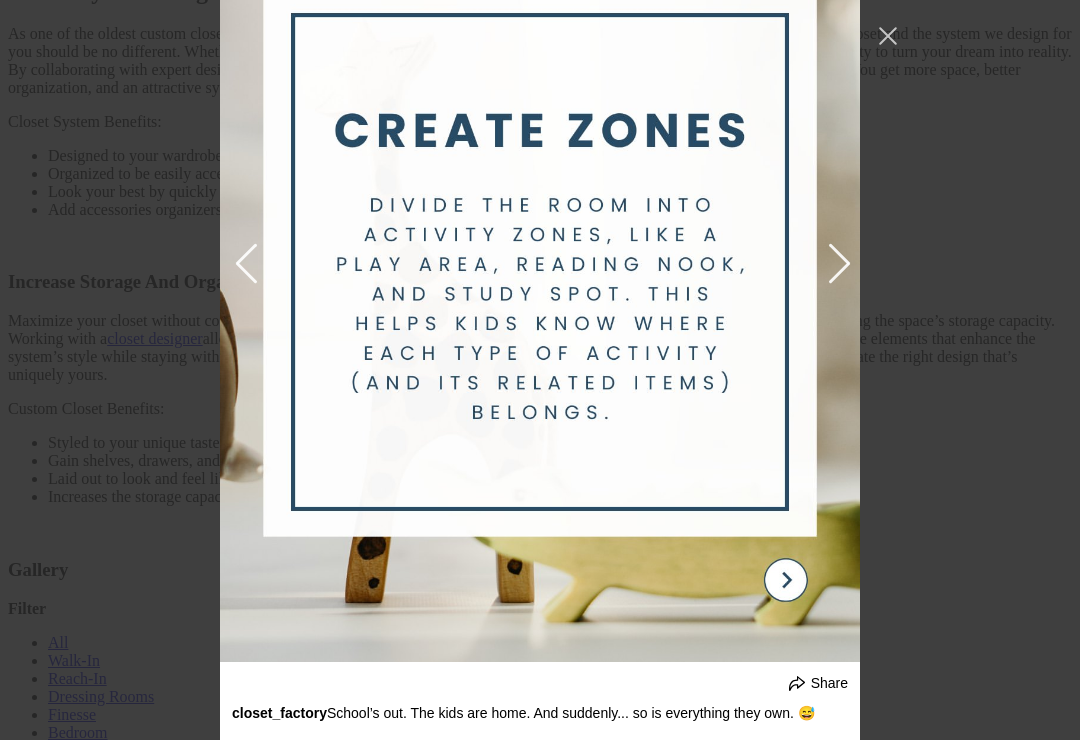 click at bounding box center [540, 262] 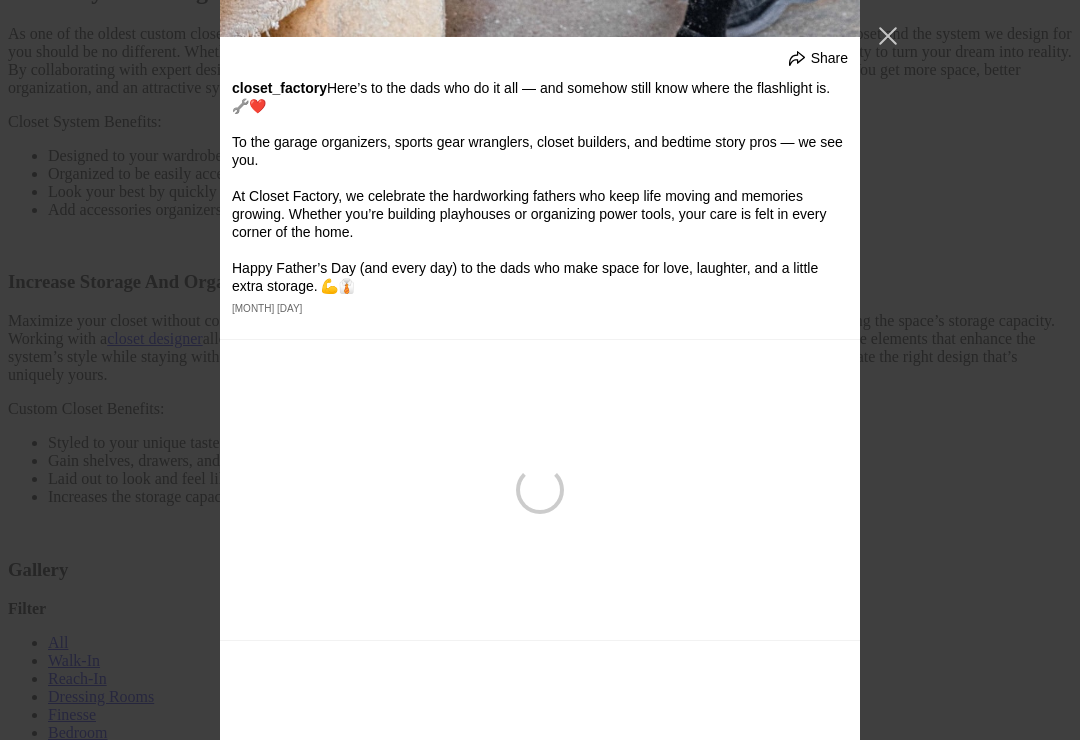 scroll, scrollTop: 10261, scrollLeft: 0, axis: vertical 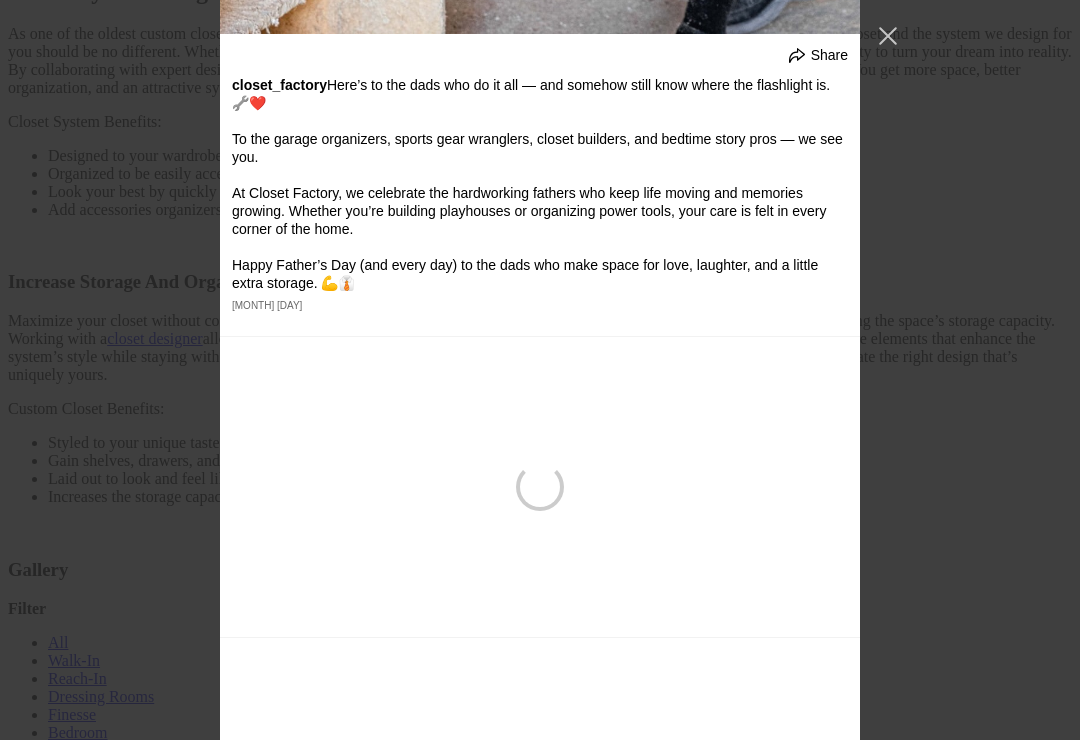 click at bounding box center [540, -2022] 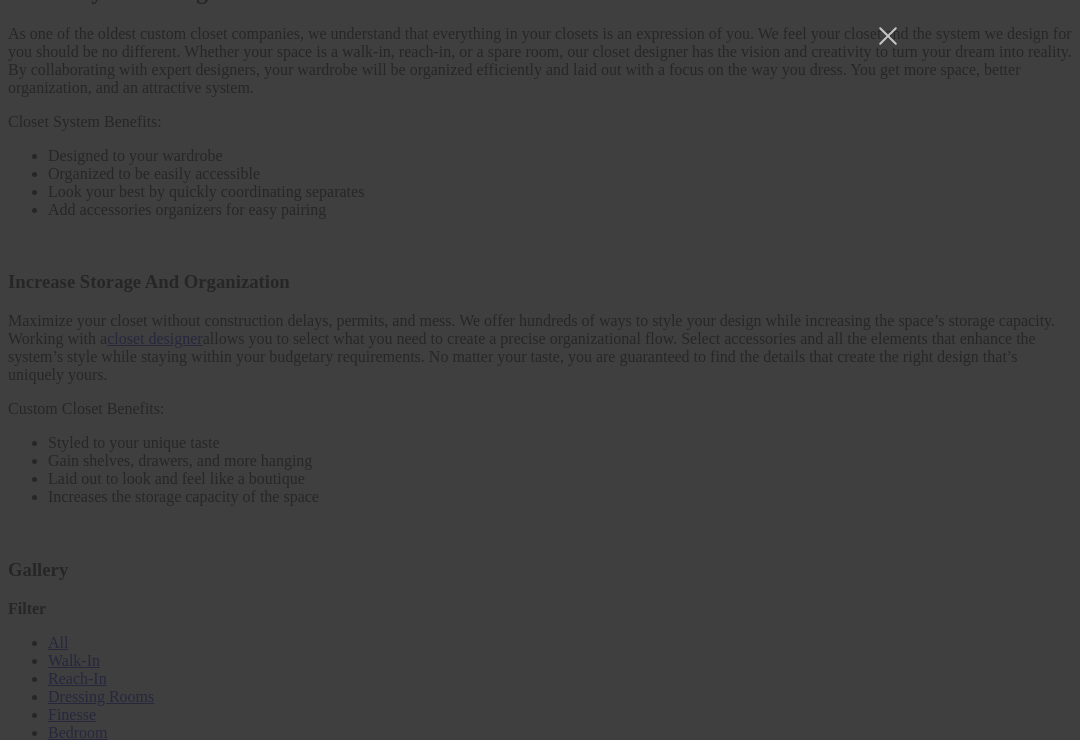 scroll, scrollTop: 24396, scrollLeft: 0, axis: vertical 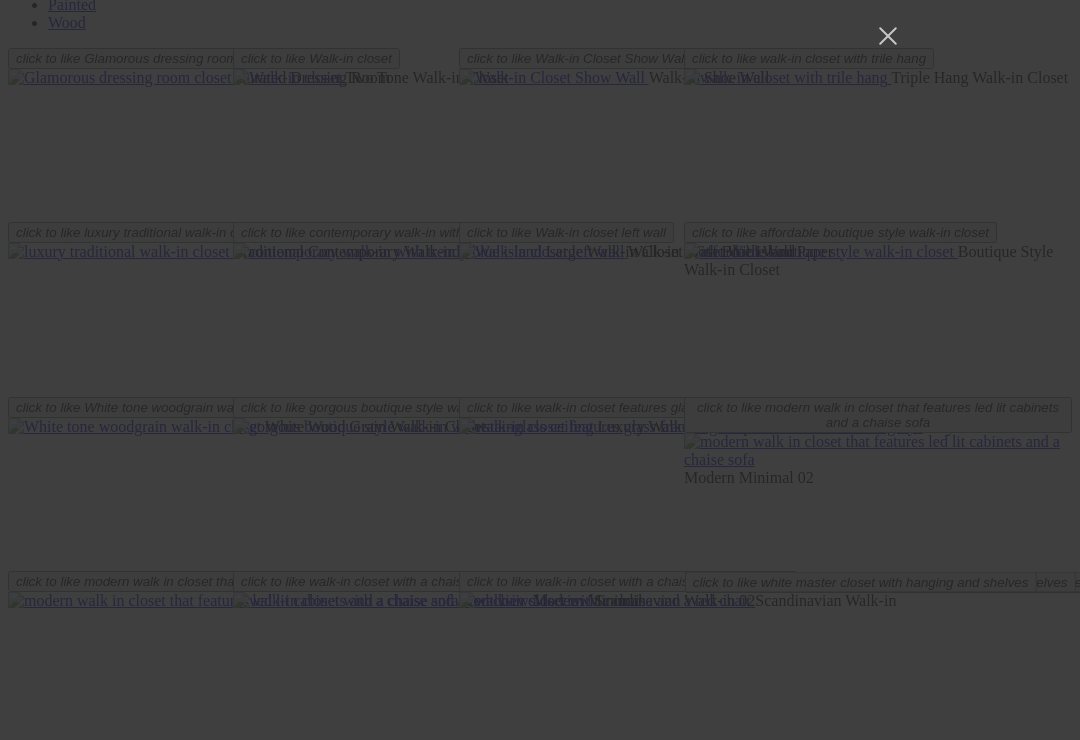 click at bounding box center [888, 36] 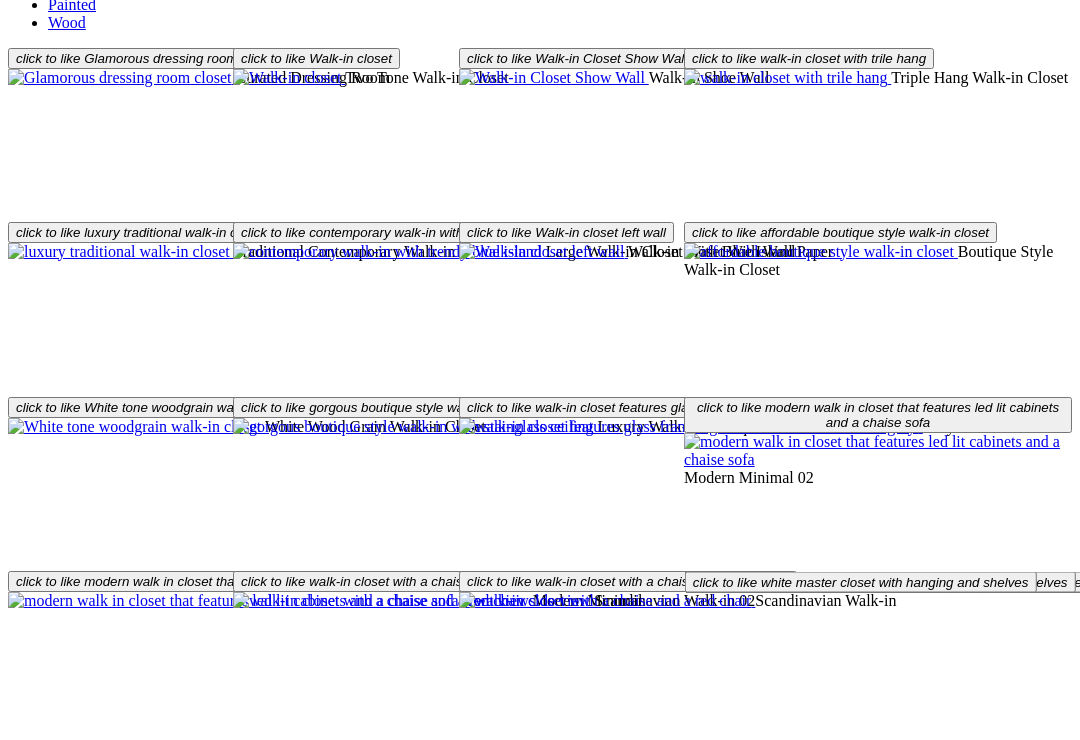 scroll, scrollTop: 16856, scrollLeft: 0, axis: vertical 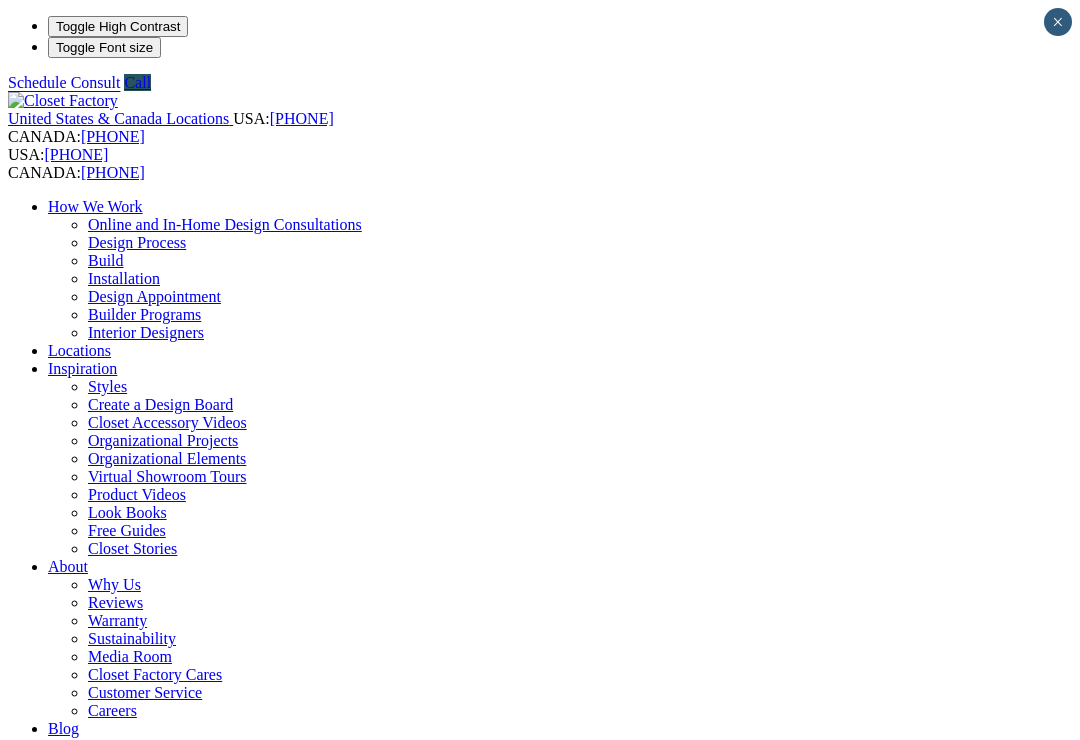 click on "Next Slide" at bounding box center [540, 1919] 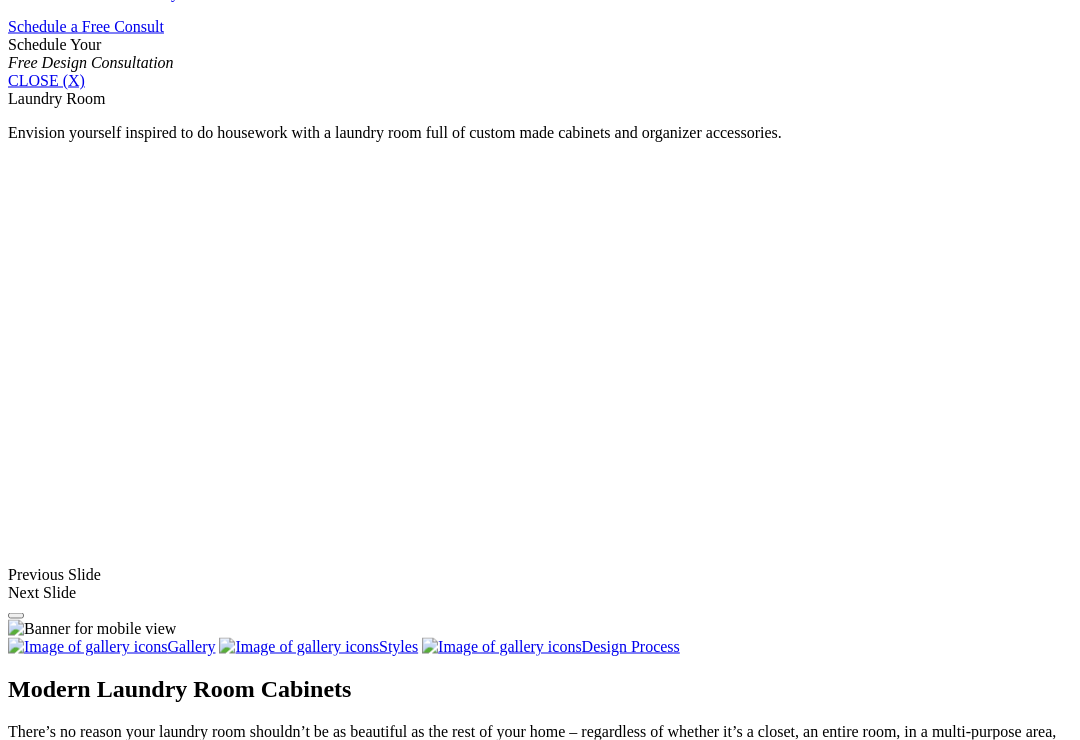 scroll, scrollTop: 1328, scrollLeft: 0, axis: vertical 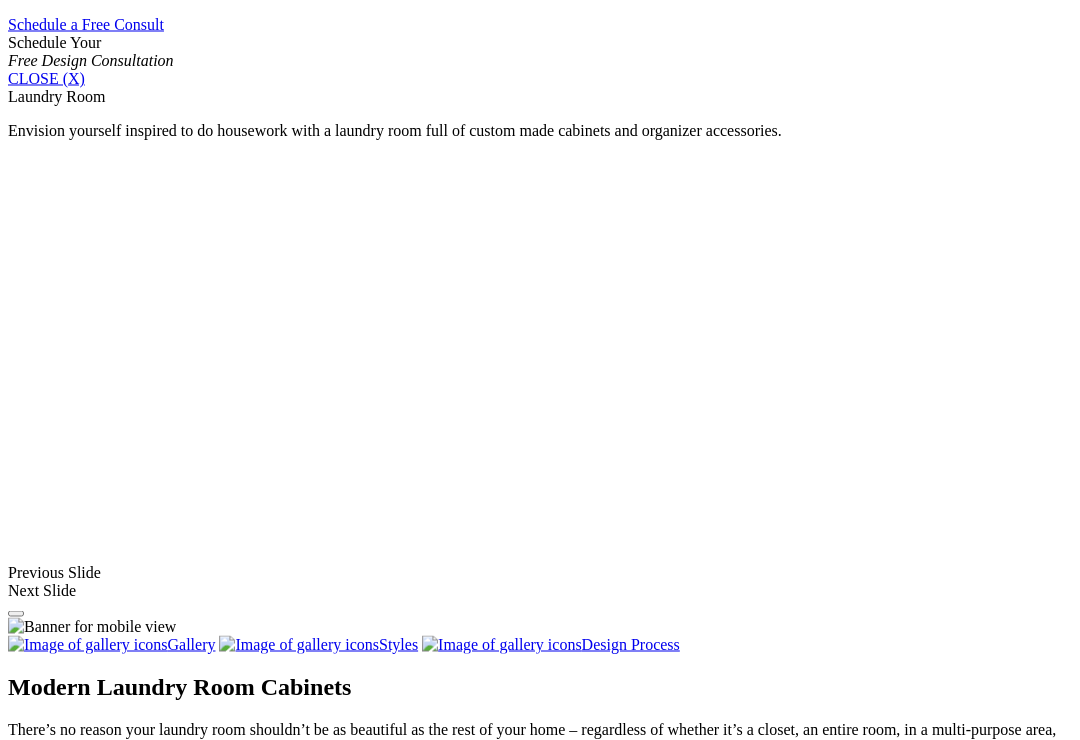 click at bounding box center [163, 1539] 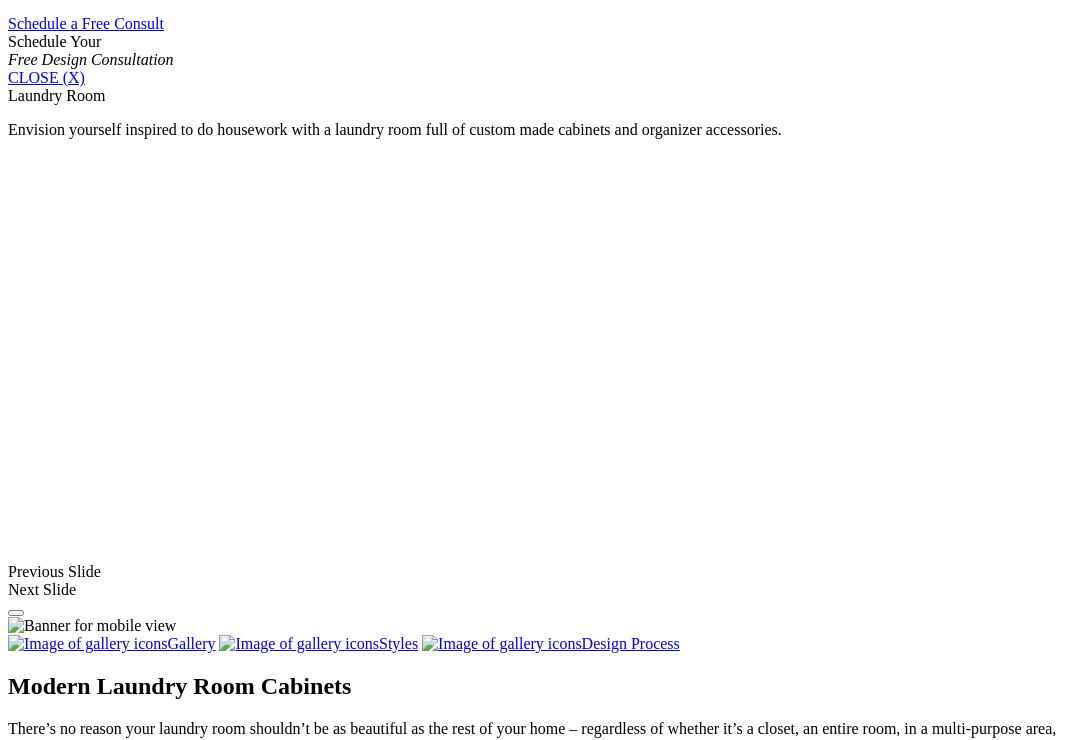 click at bounding box center (8, 36567) 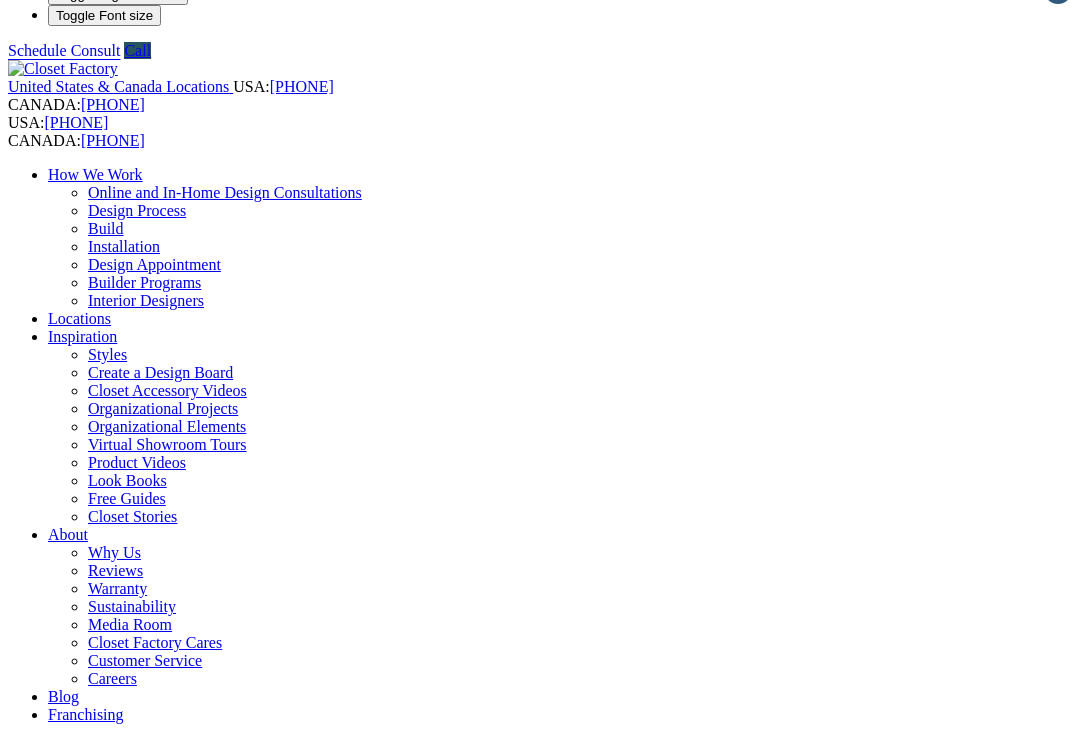 scroll, scrollTop: 0, scrollLeft: 0, axis: both 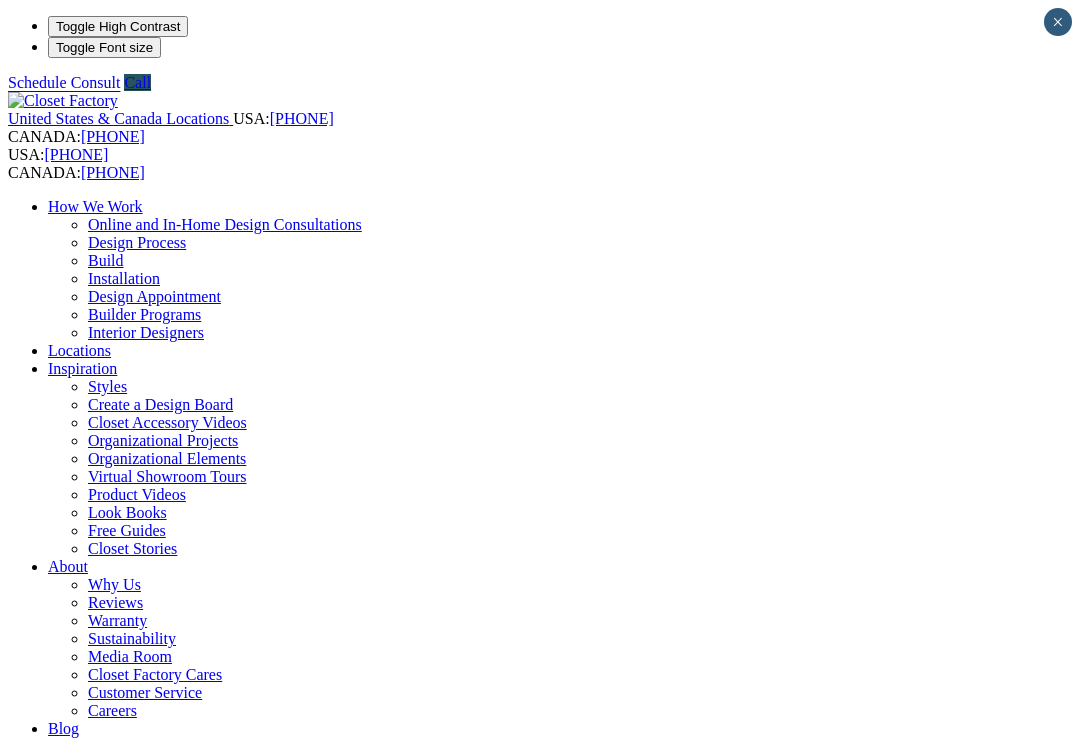 click on "Wine & Pantry" at bounding box center [136, 1246] 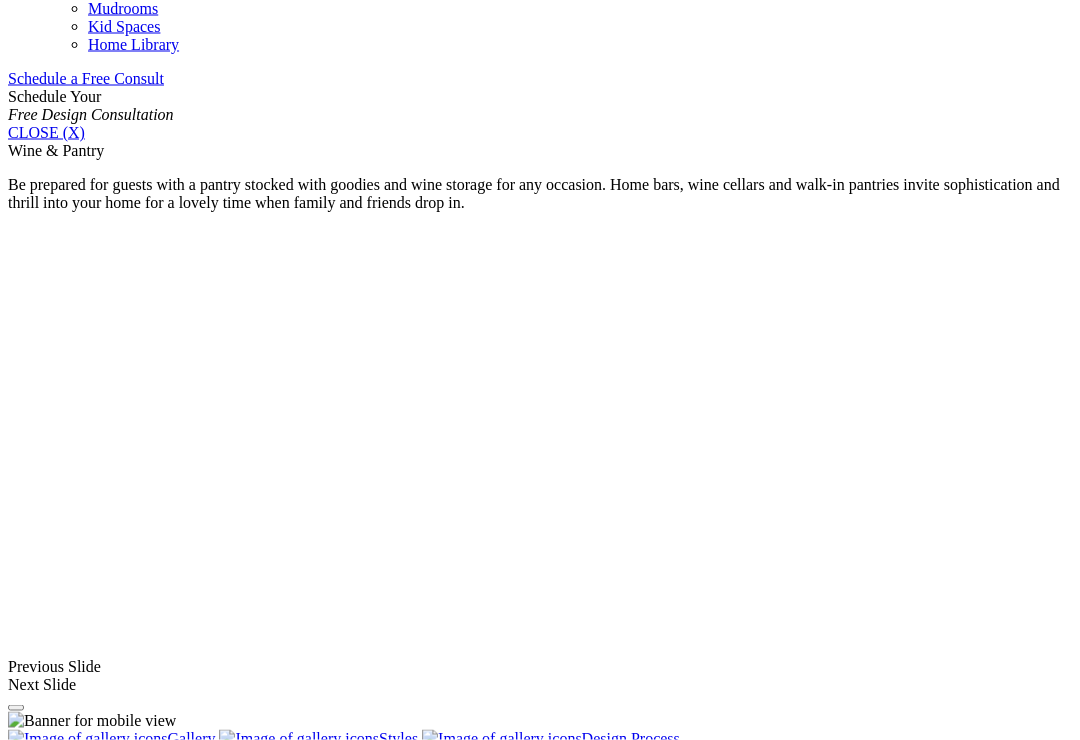 scroll, scrollTop: 1275, scrollLeft: 0, axis: vertical 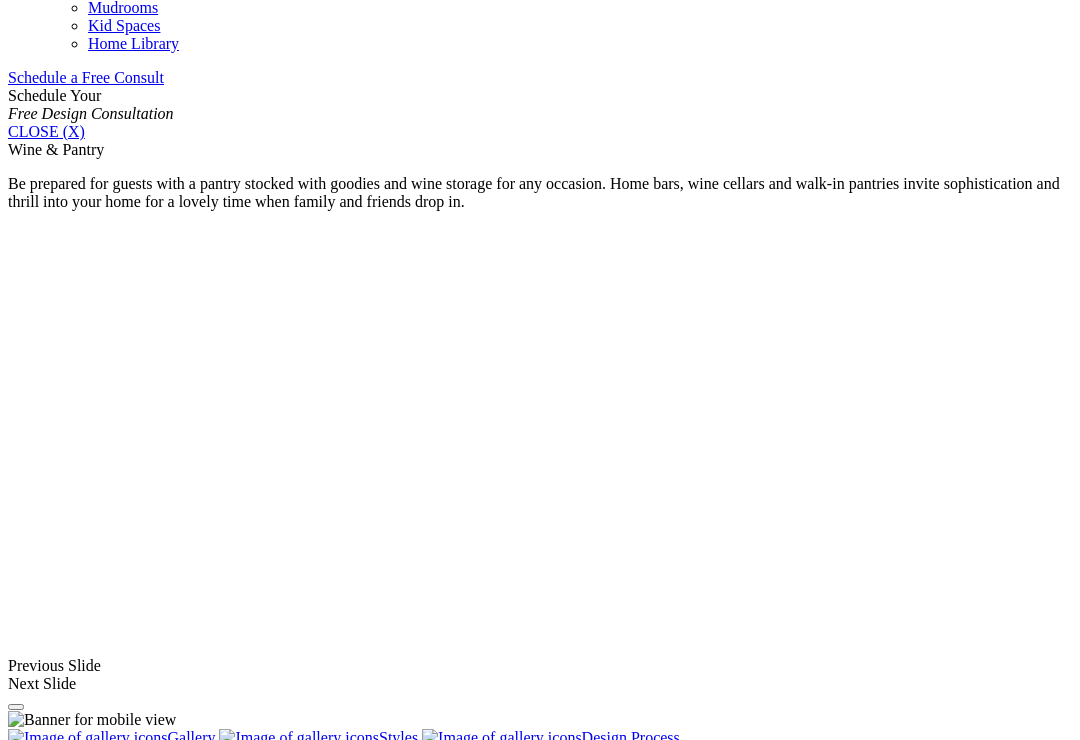 click on "Pantry Closets" at bounding box center [94, 1522] 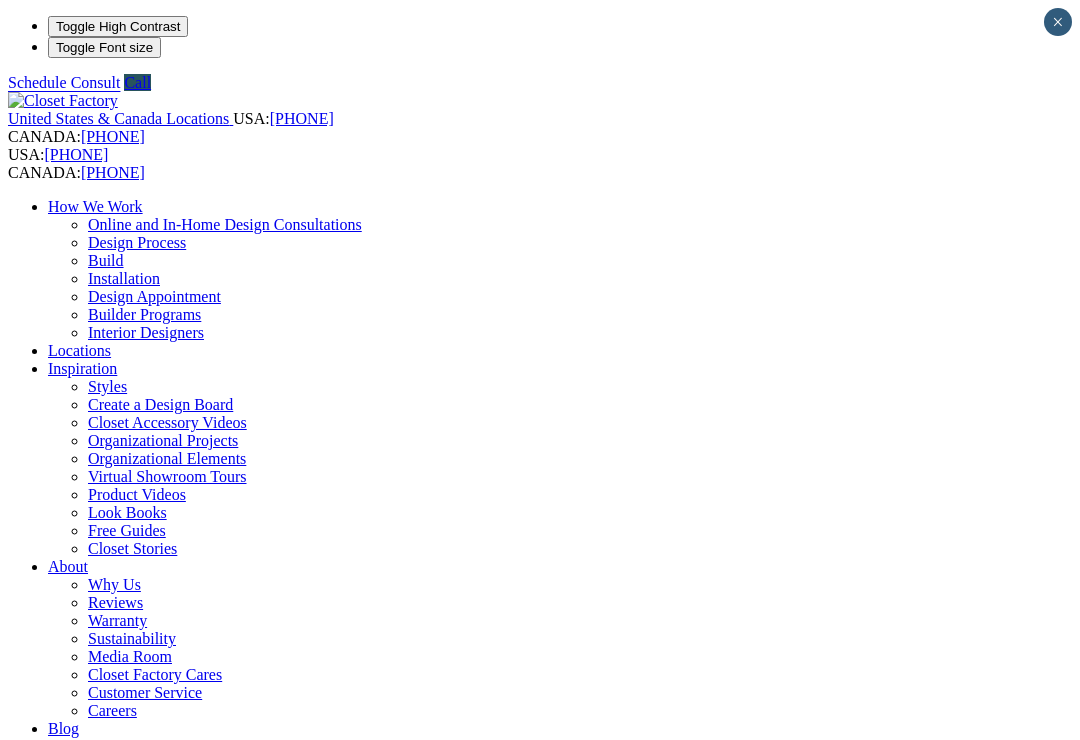 scroll, scrollTop: 0, scrollLeft: 0, axis: both 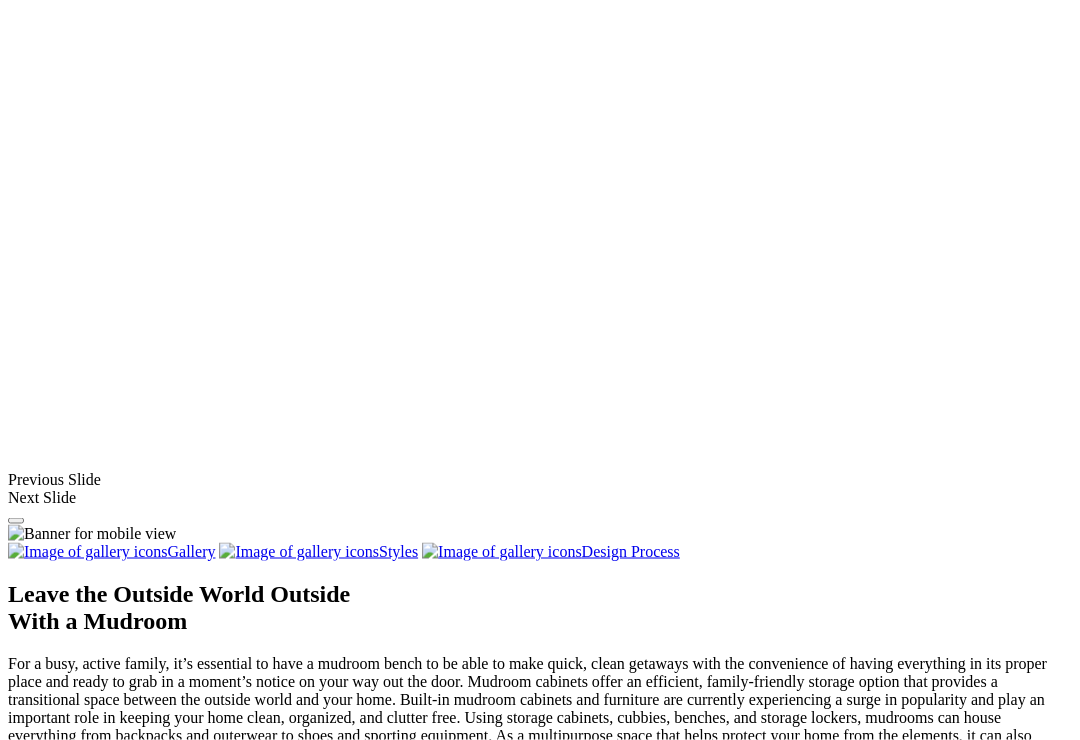 click at bounding box center [199, 1509] 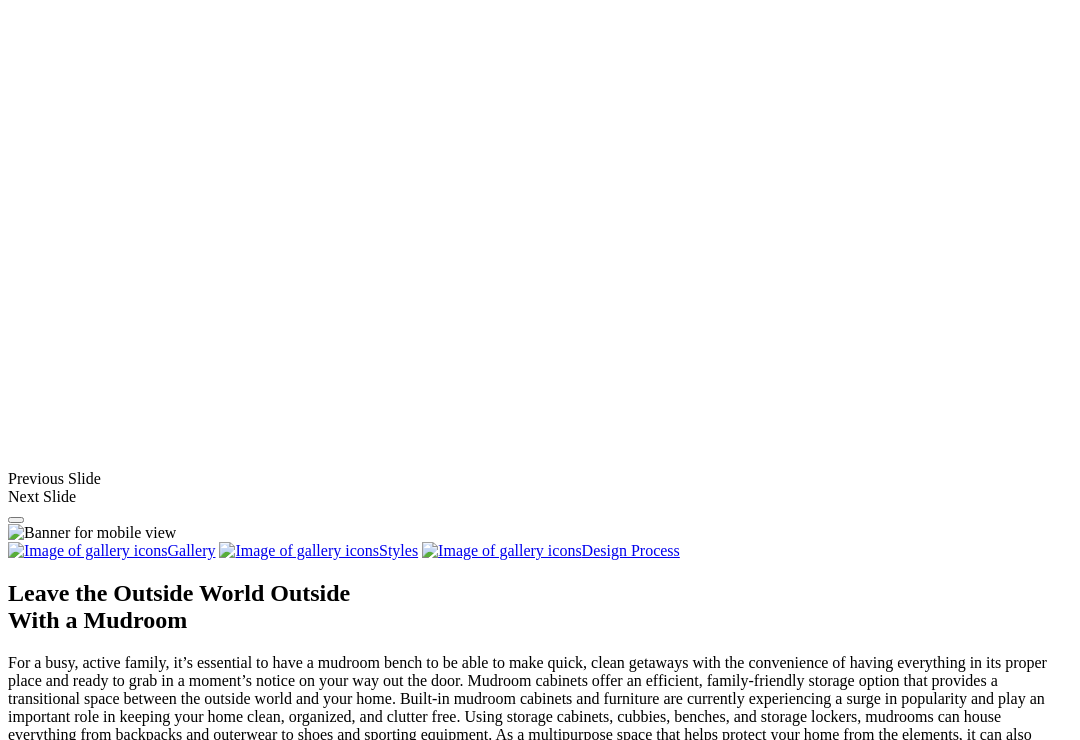 click at bounding box center (8, 33696) 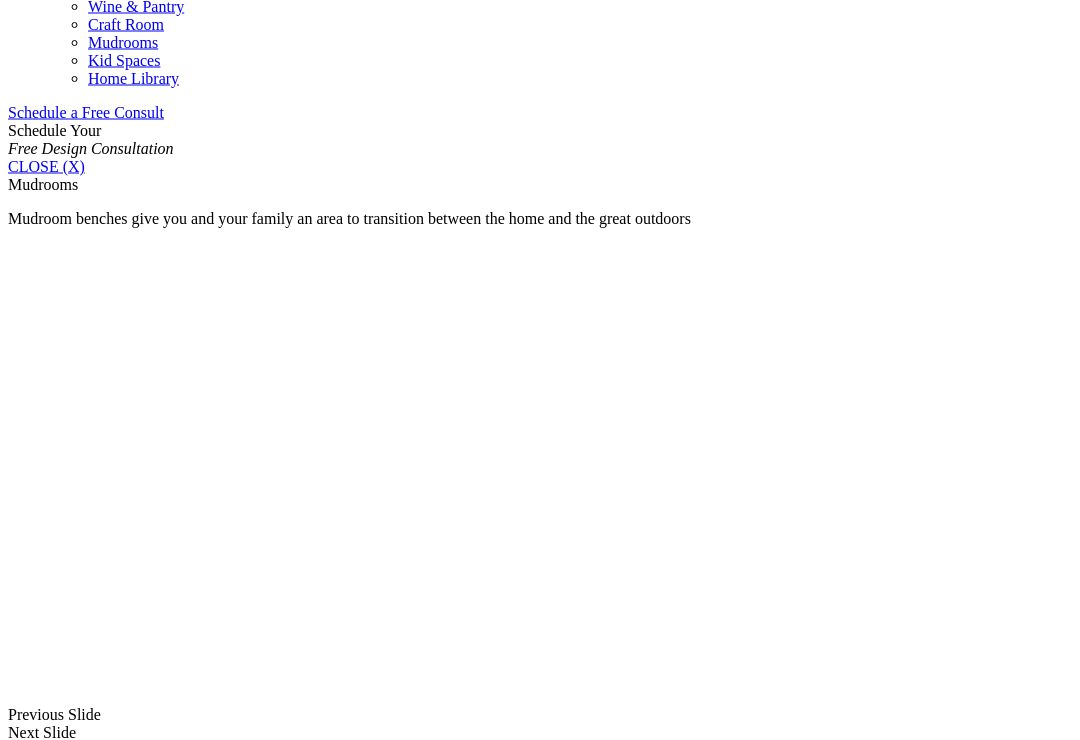 scroll, scrollTop: 1242, scrollLeft: 0, axis: vertical 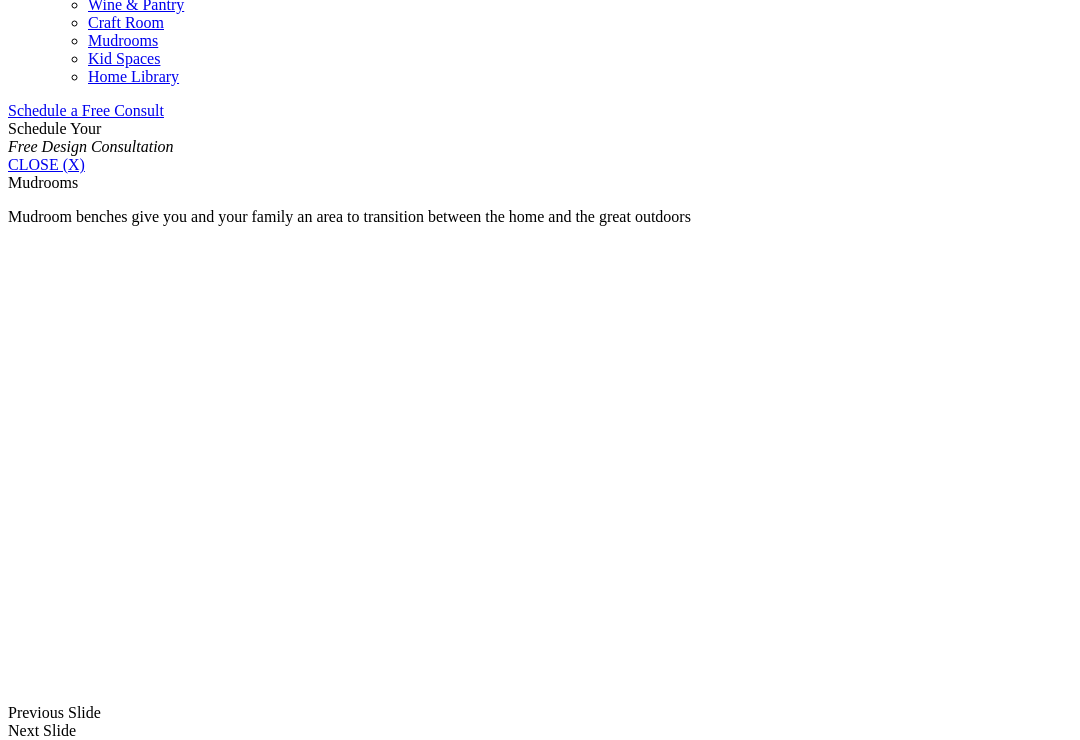 click on "Kid Spaces" at bounding box center [124, 58] 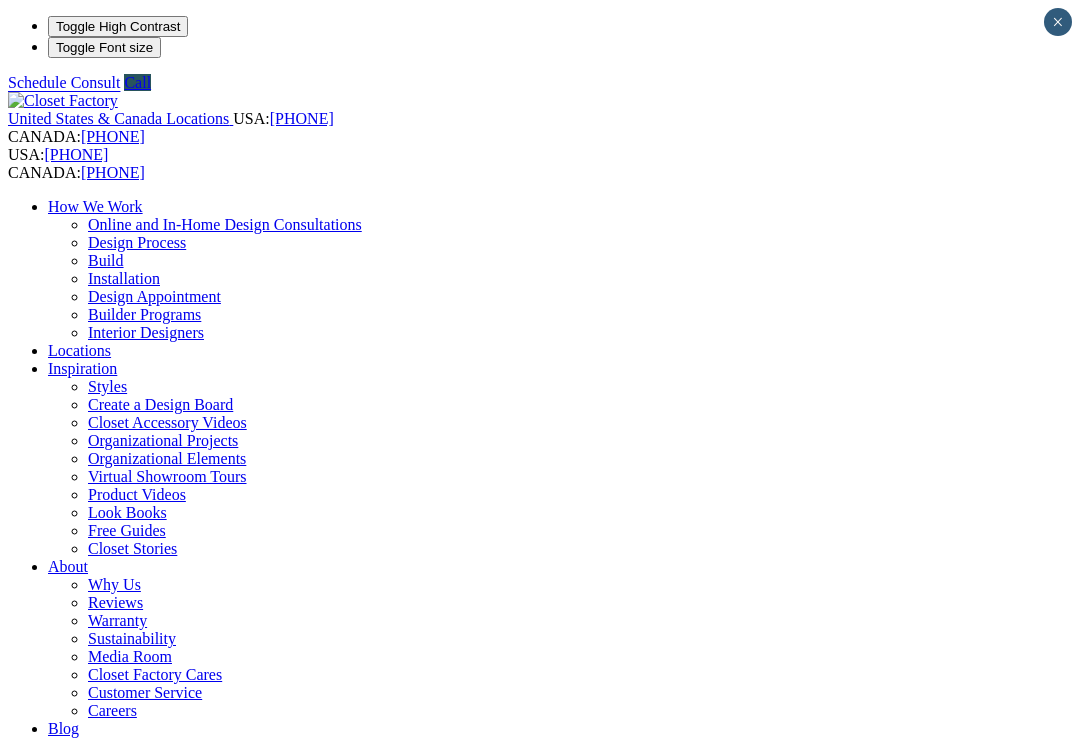 scroll, scrollTop: 0, scrollLeft: 0, axis: both 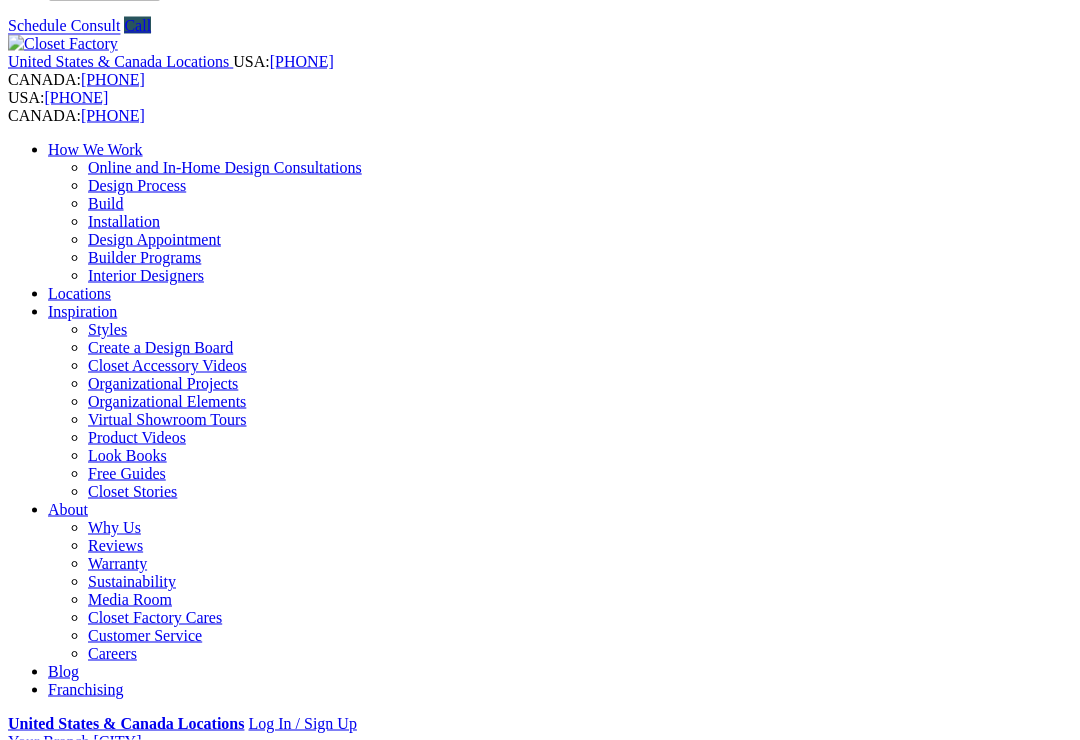 click on "Next Slide" at bounding box center [540, 1934] 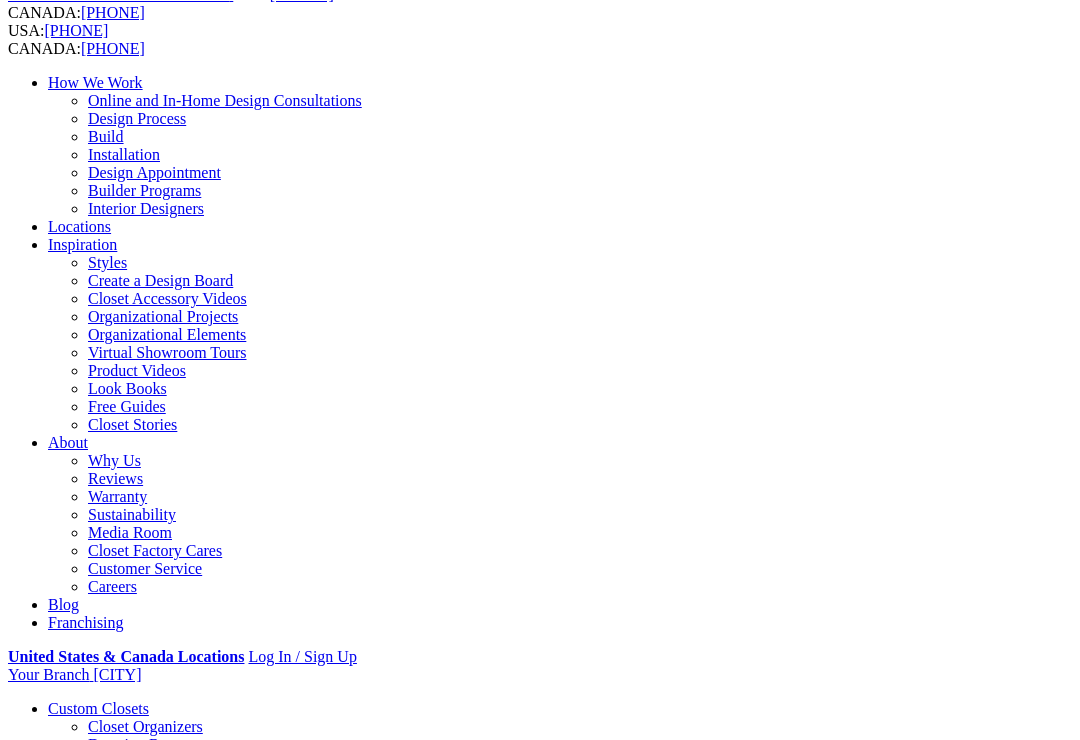 scroll, scrollTop: 126, scrollLeft: 0, axis: vertical 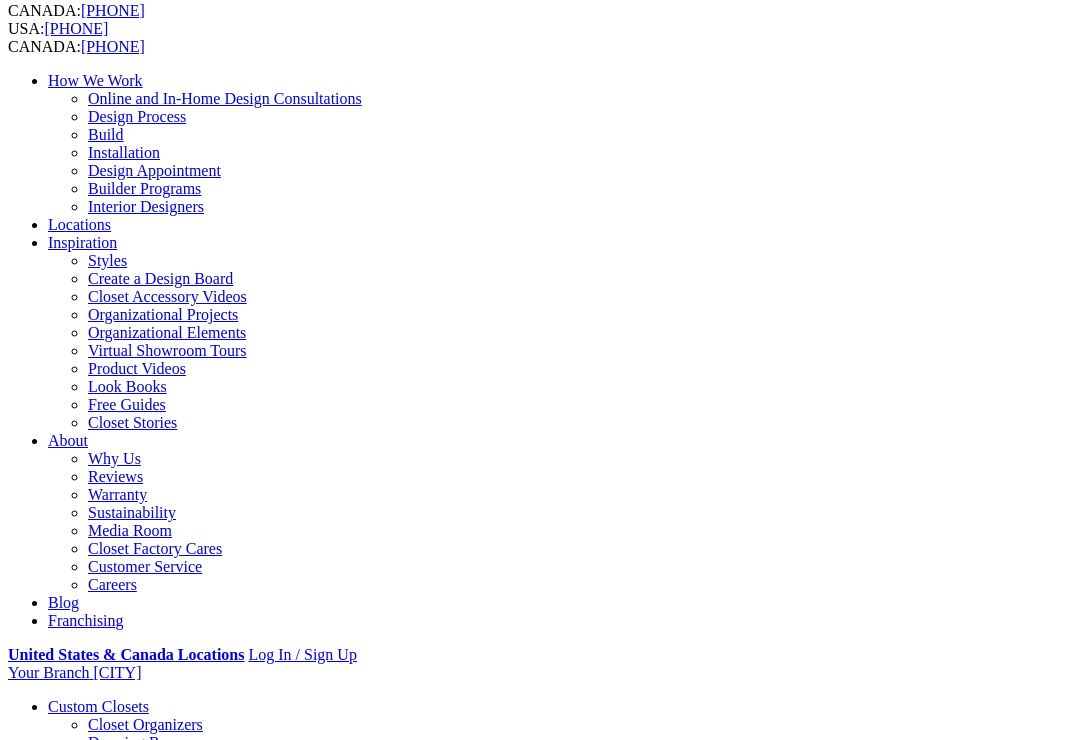 click on "Next Slide" at bounding box center [540, 1865] 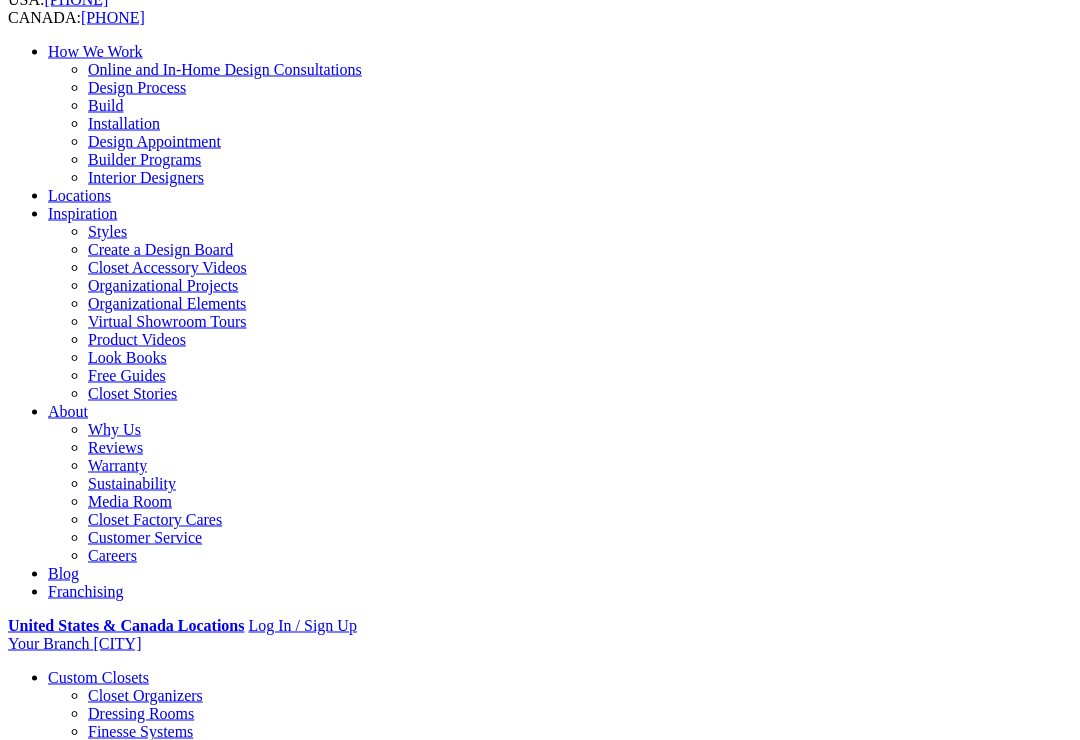scroll, scrollTop: 0, scrollLeft: 0, axis: both 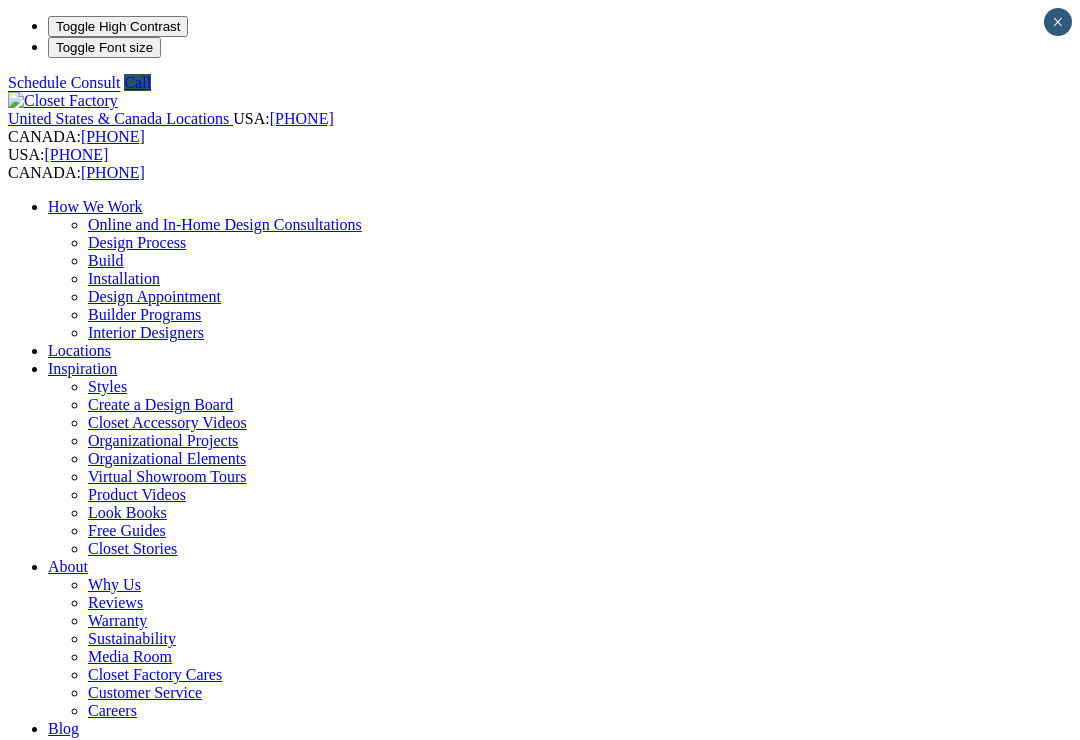 click on "United States & Canada Locations
USA:  (866) 374-4971
CANADA:  (877) 845-3579
USA:  (866) 374-4971
CANADA:  (877) 845-3579
How We Work  Online and In-Home Design Consultations Design Process Build Installation Design Appointment Builder Programs Interior Designers Locations Inspiration  Styles Create a Design Board Closet Accessory Videos Organizational Projects Organizational Elements Virtual Showroom Tours Product Videos Look Books Free Guides Closet Stories About  Why Us Reviews Warranty Sustainability Media Room Closet Factory Cares Customer Service Careers Blog Franchising
United States & Canada Locations
Log In / Sign Up
Your Branch
Oklahoma City
ZIP code
*" at bounding box center (540, 450) 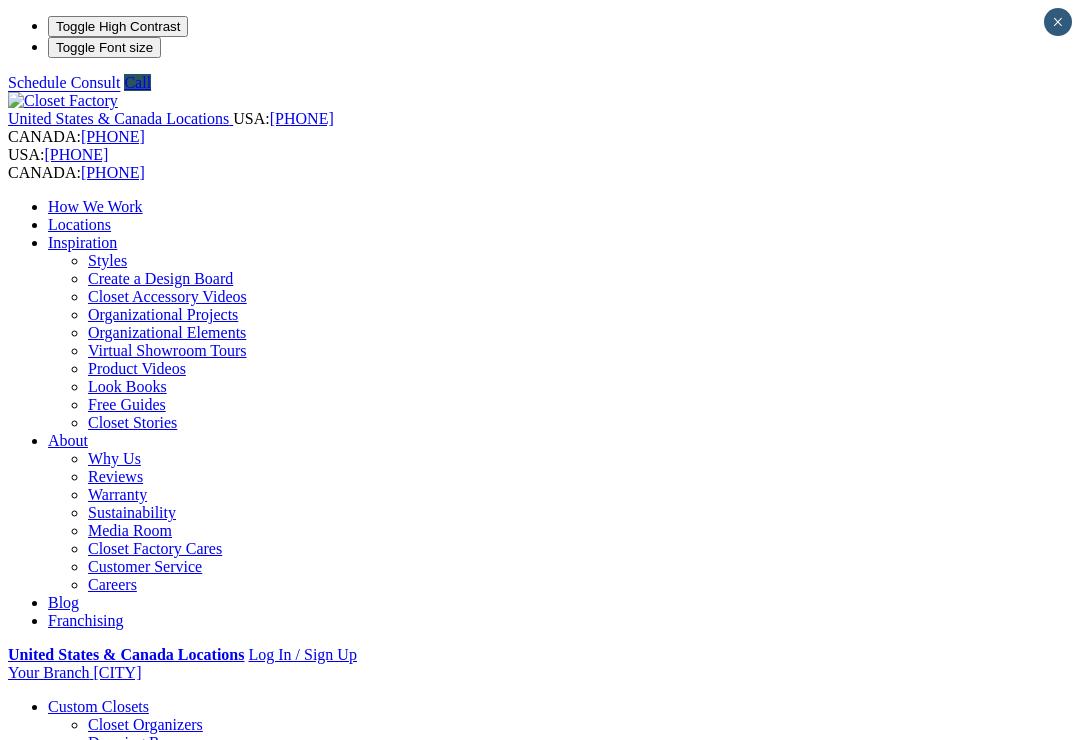 click on "Why Us" at bounding box center [114, 458] 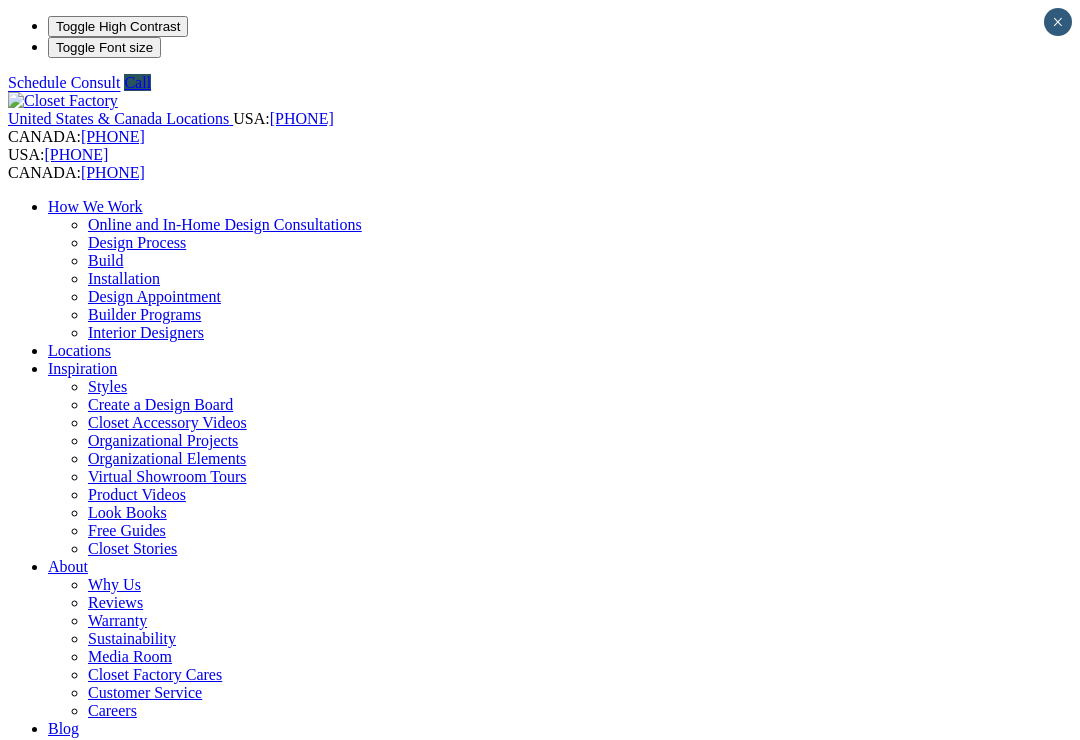 scroll, scrollTop: 0, scrollLeft: 0, axis: both 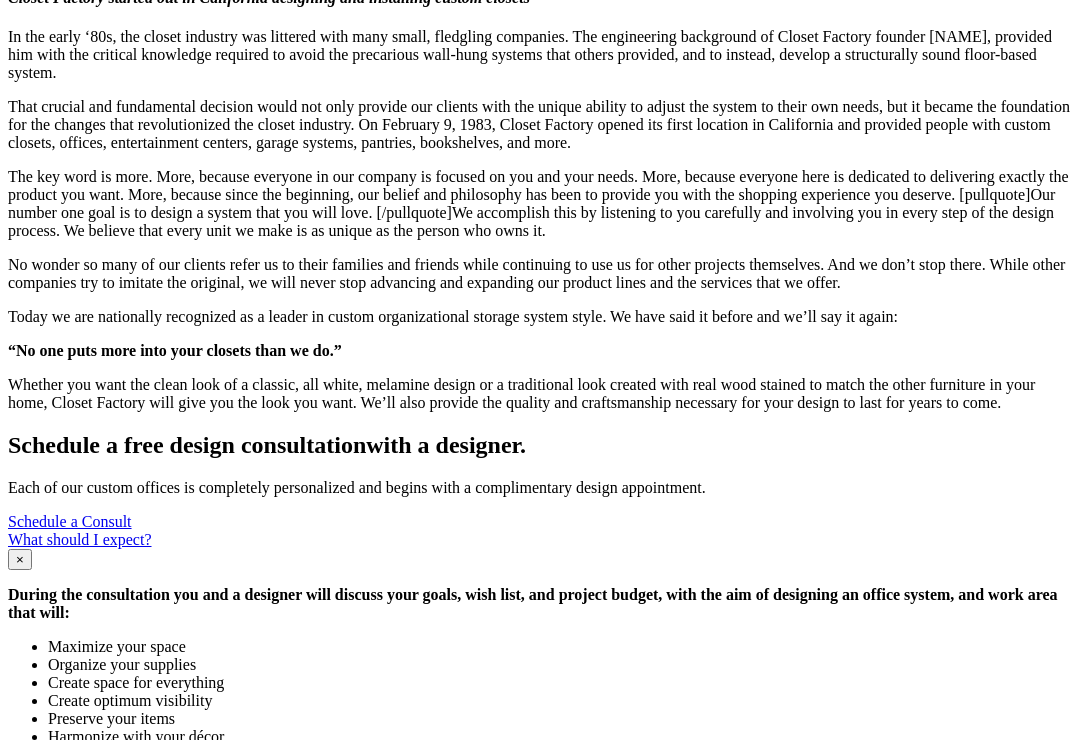click on "Locations" at bounding box center (79, 1563) 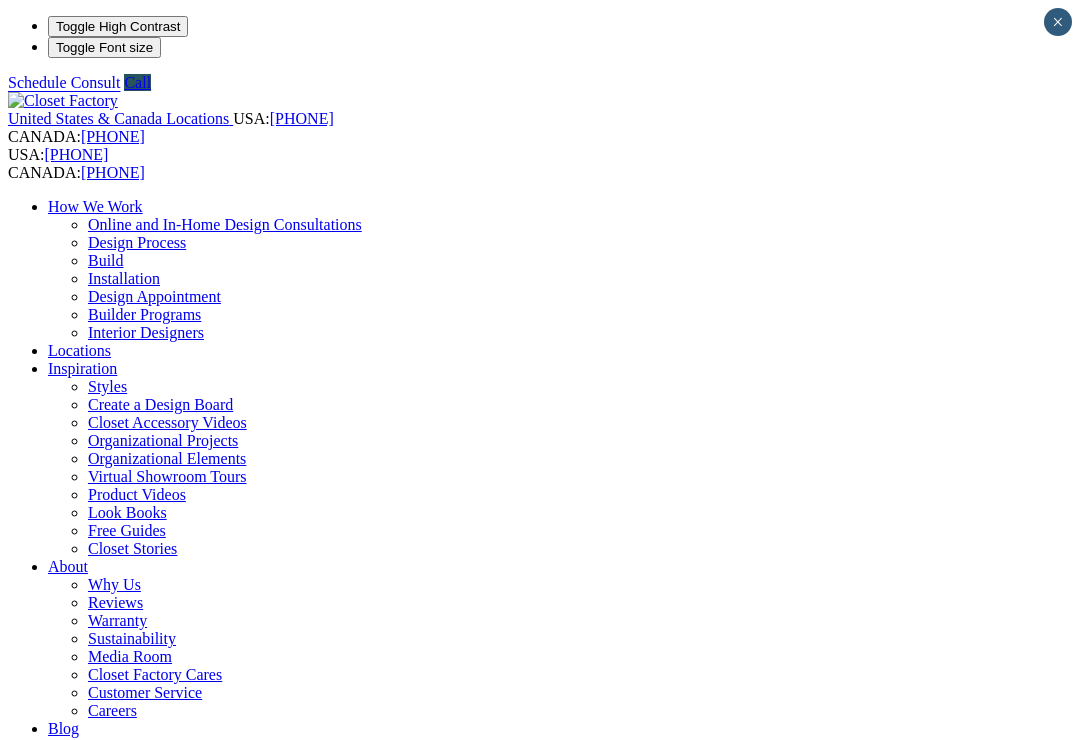scroll, scrollTop: 0, scrollLeft: 0, axis: both 